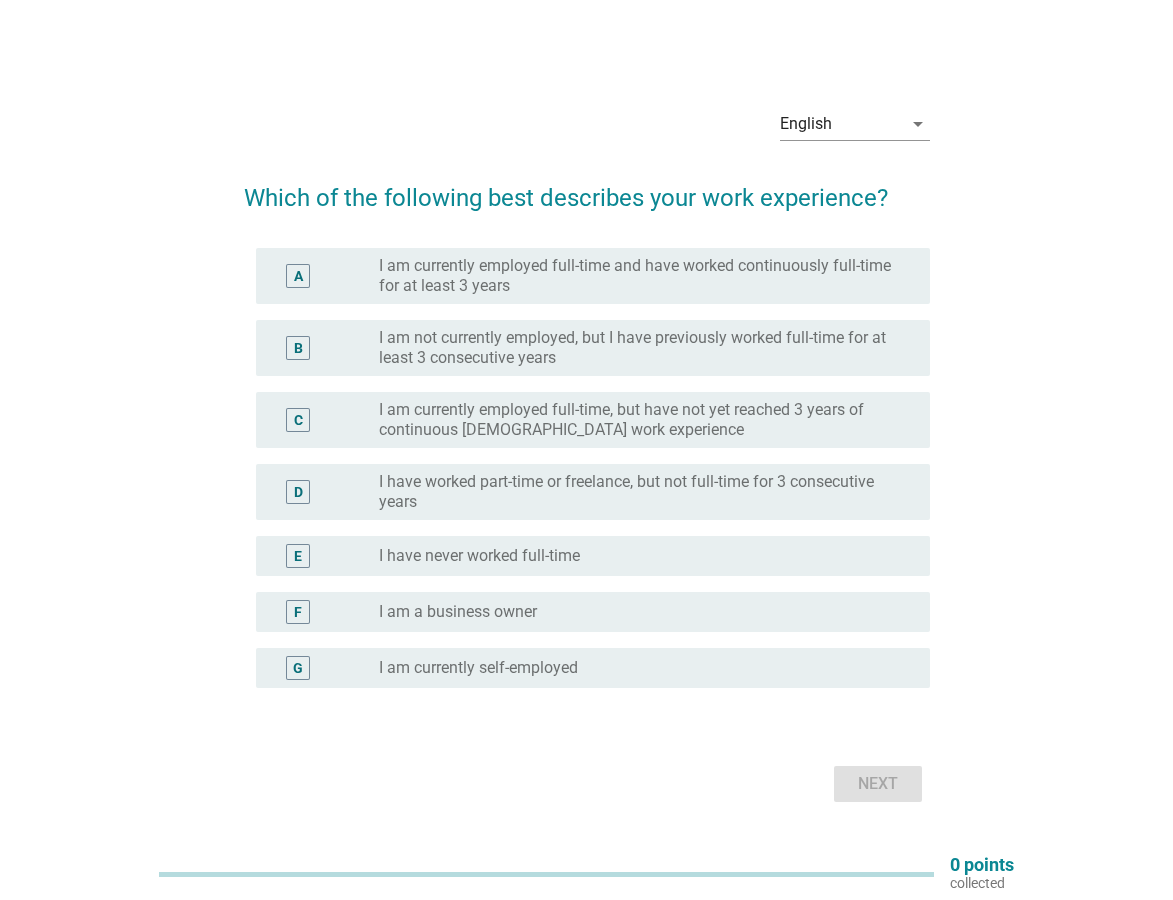 scroll, scrollTop: 0, scrollLeft: 0, axis: both 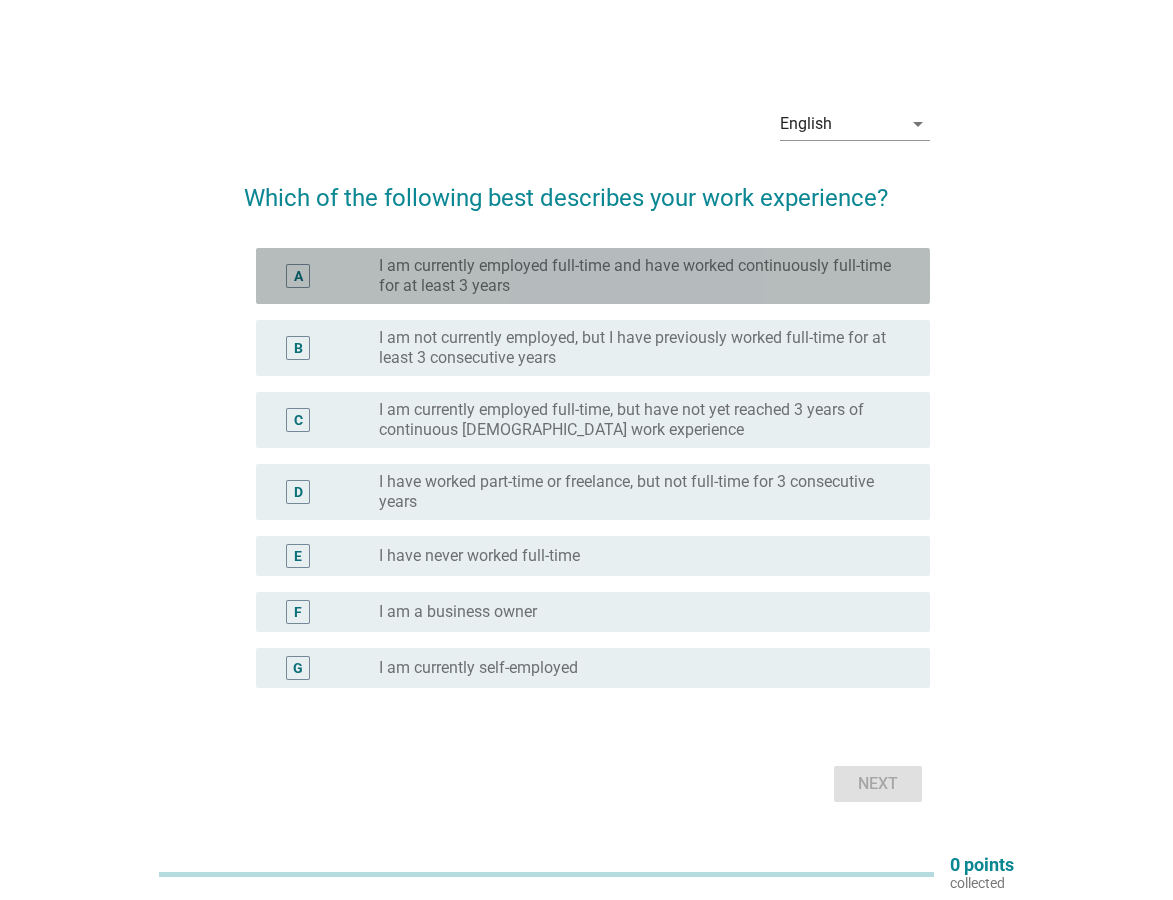 click on "I am currently employed full-time and have worked continuously full-time for at least 3 years" at bounding box center (638, 276) 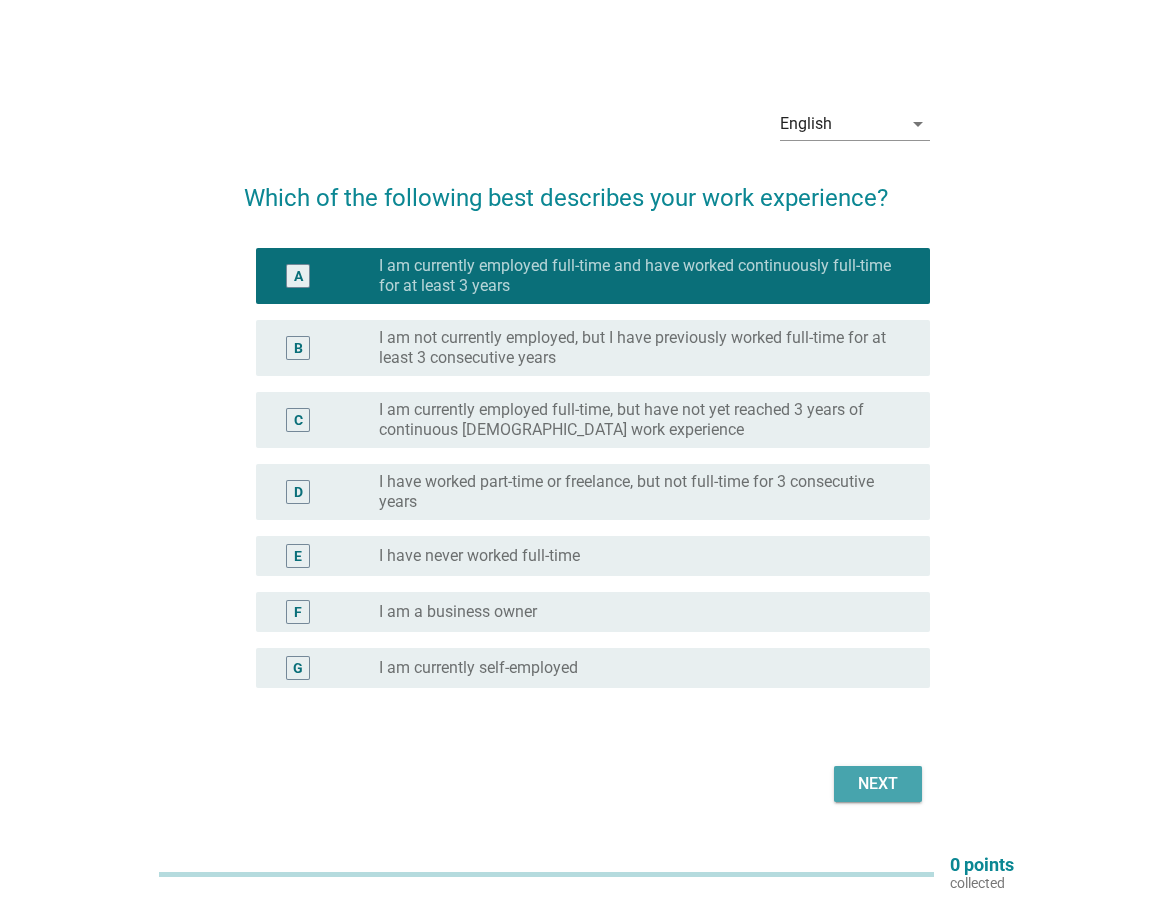 click on "Next" at bounding box center (878, 784) 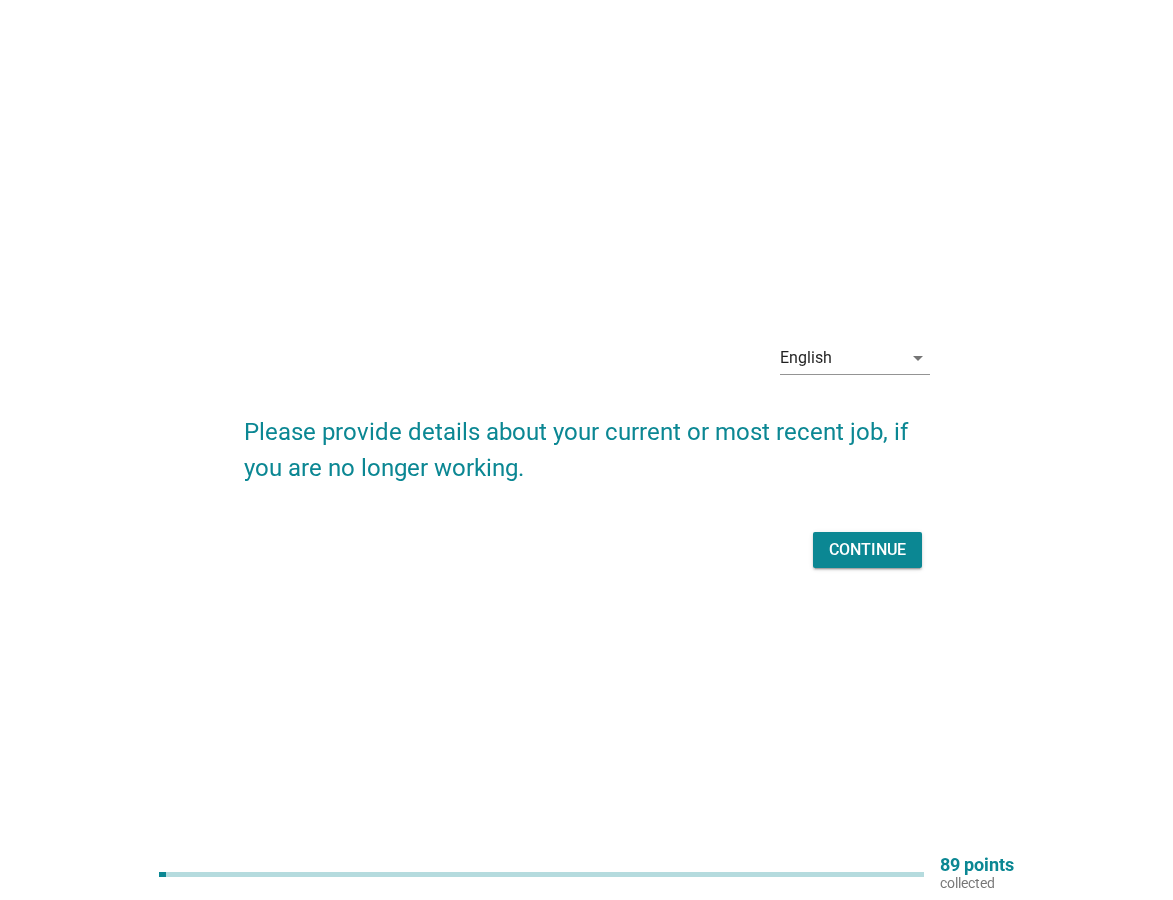click on "Continue" at bounding box center (867, 550) 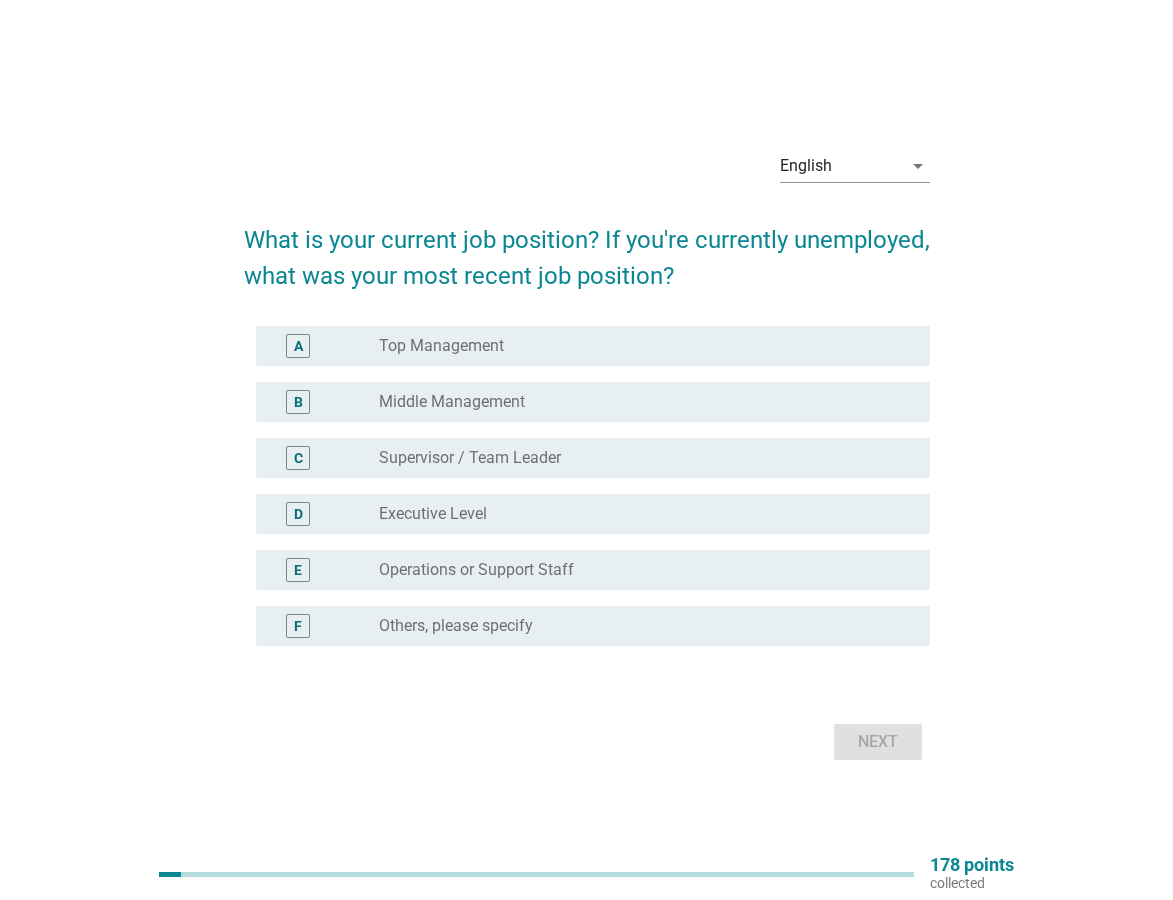 click on "Executive Level" at bounding box center (433, 514) 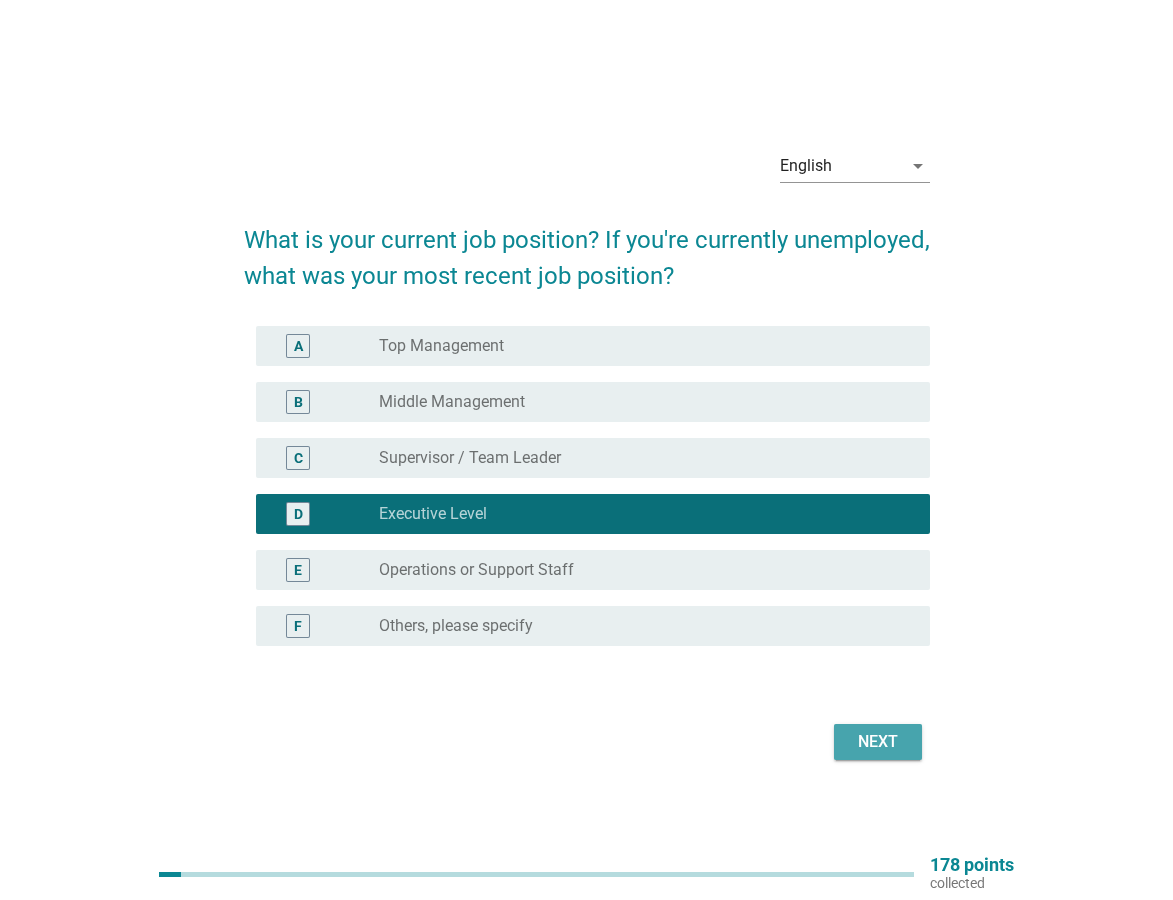 click on "Next" at bounding box center (878, 742) 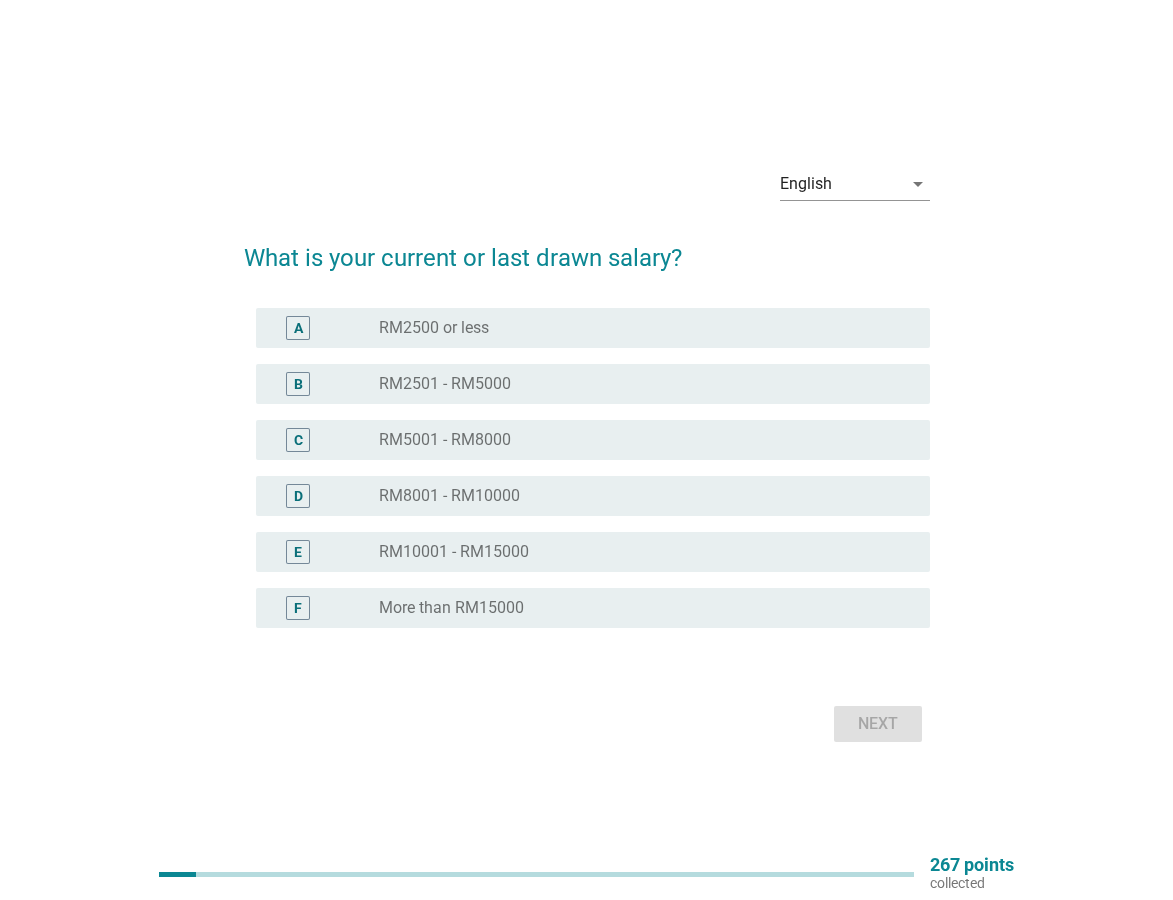 click on "RM2500 or less" at bounding box center (434, 328) 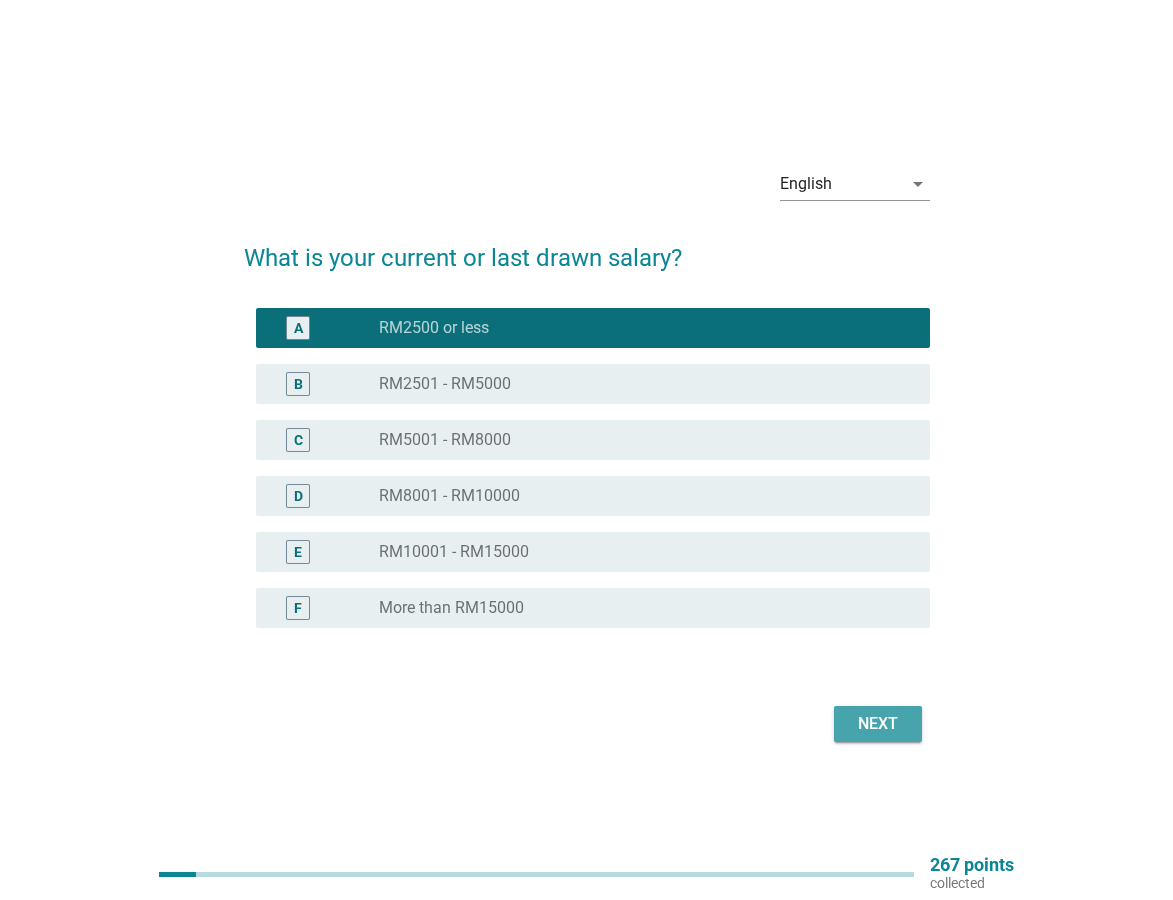 click on "Next" at bounding box center (878, 724) 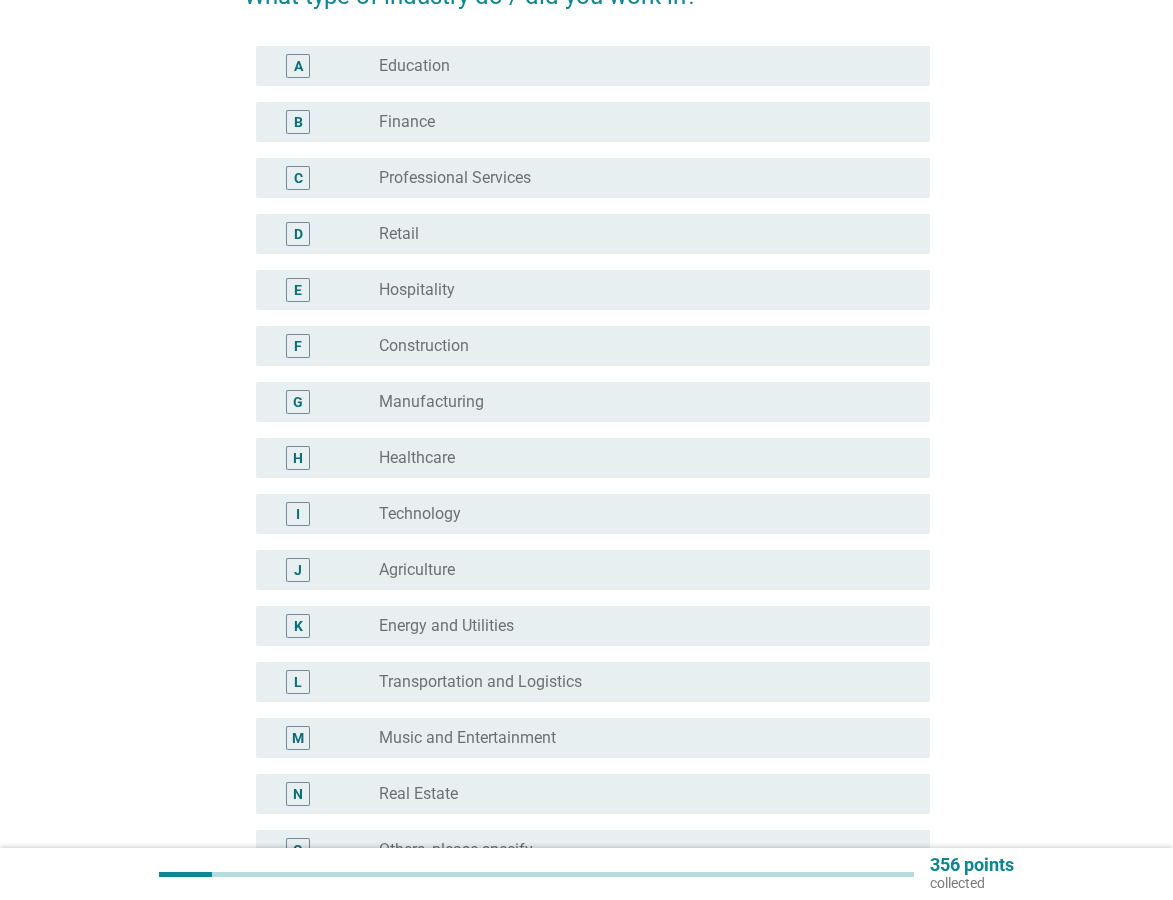 scroll, scrollTop: 300, scrollLeft: 0, axis: vertical 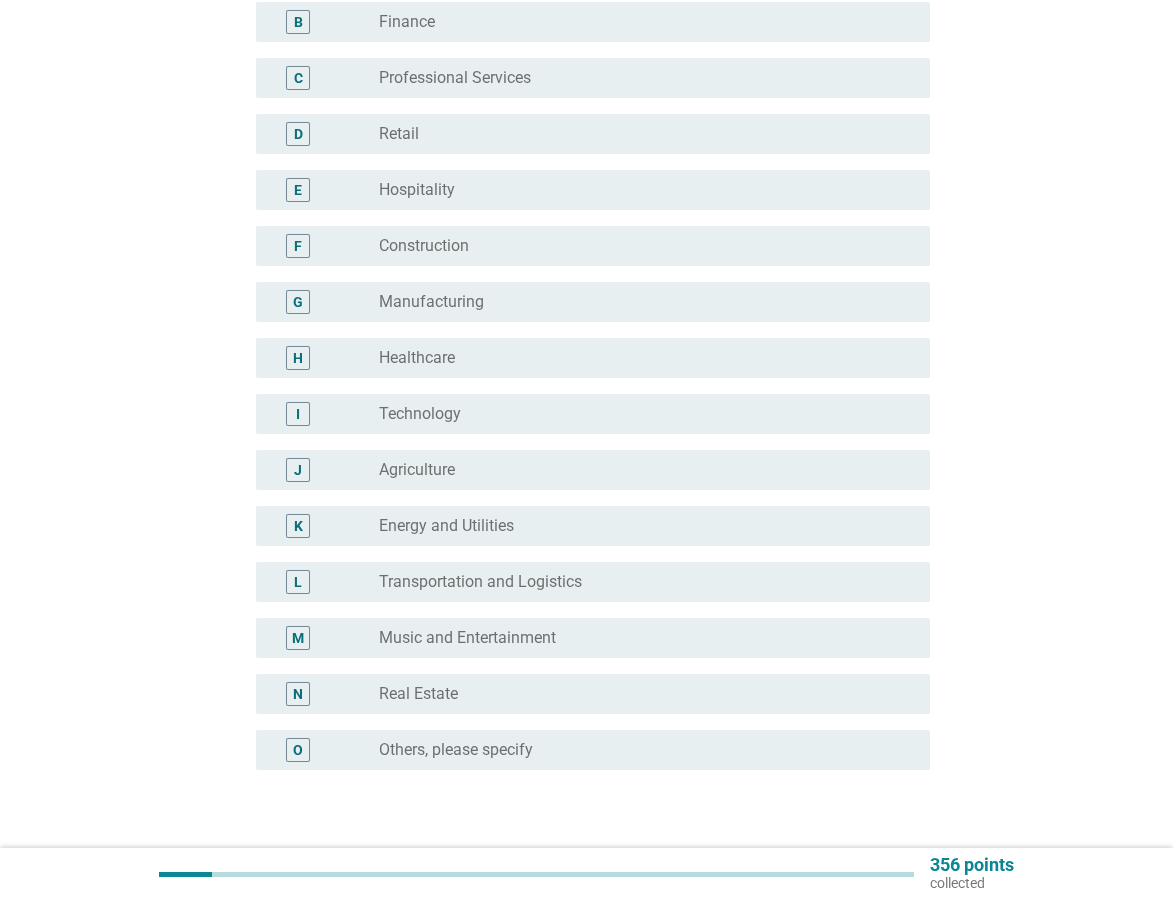 click on "radio_button_unchecked Others, please specify" at bounding box center [638, 750] 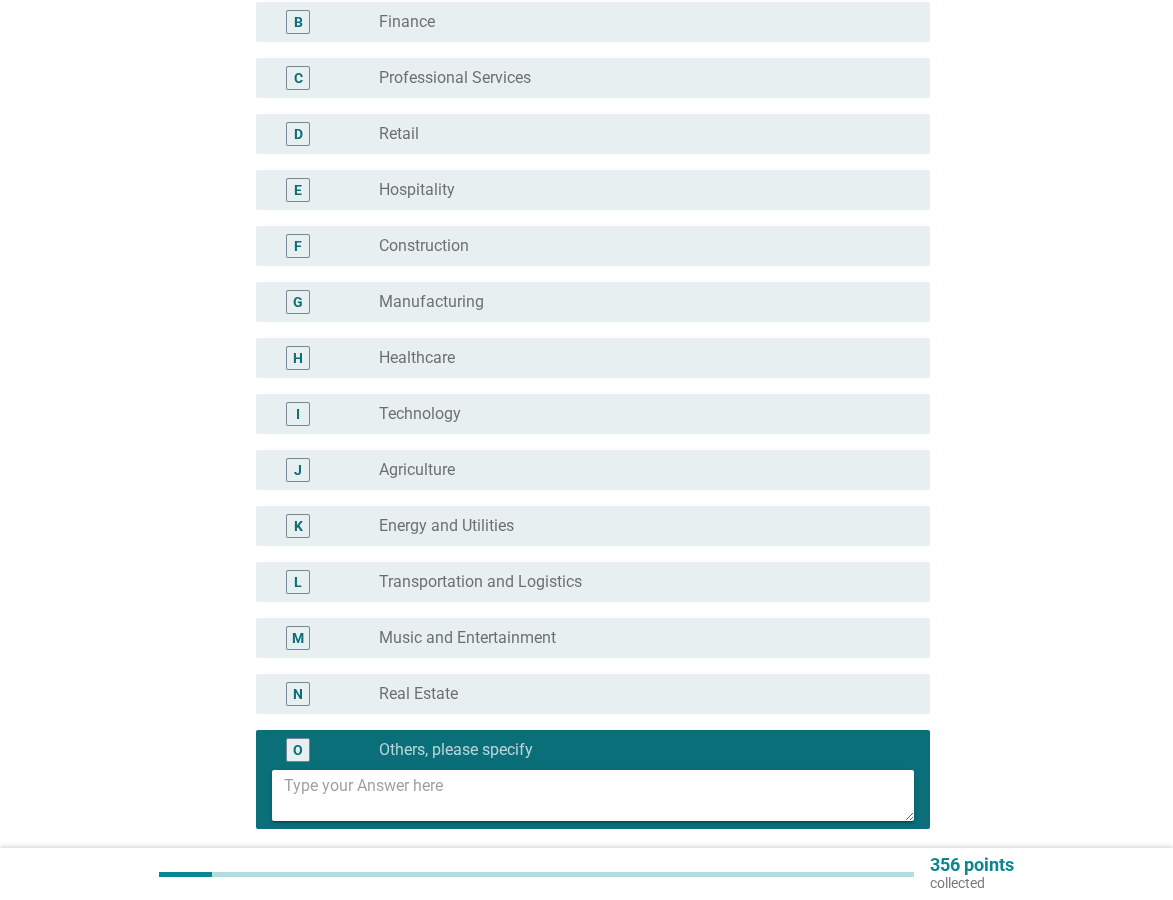 click at bounding box center (599, 795) 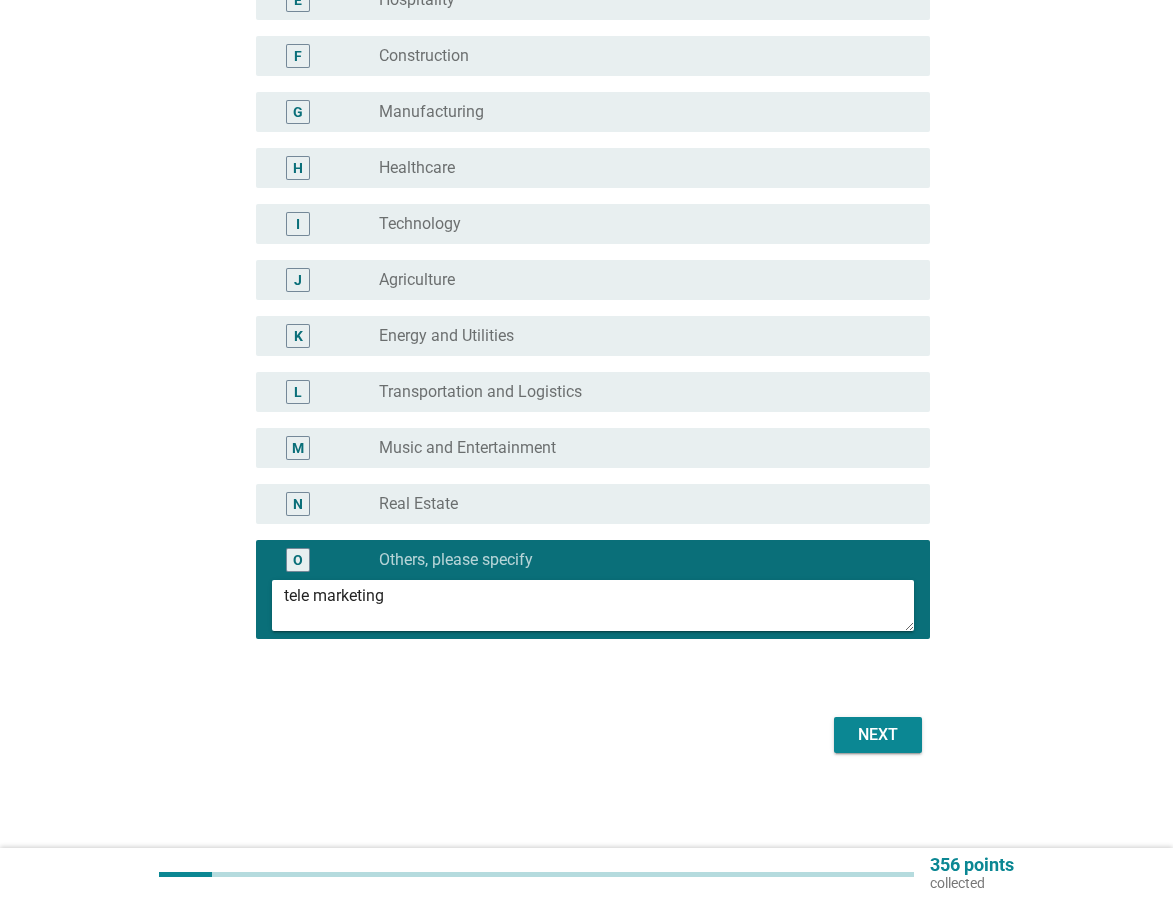 scroll, scrollTop: 491, scrollLeft: 0, axis: vertical 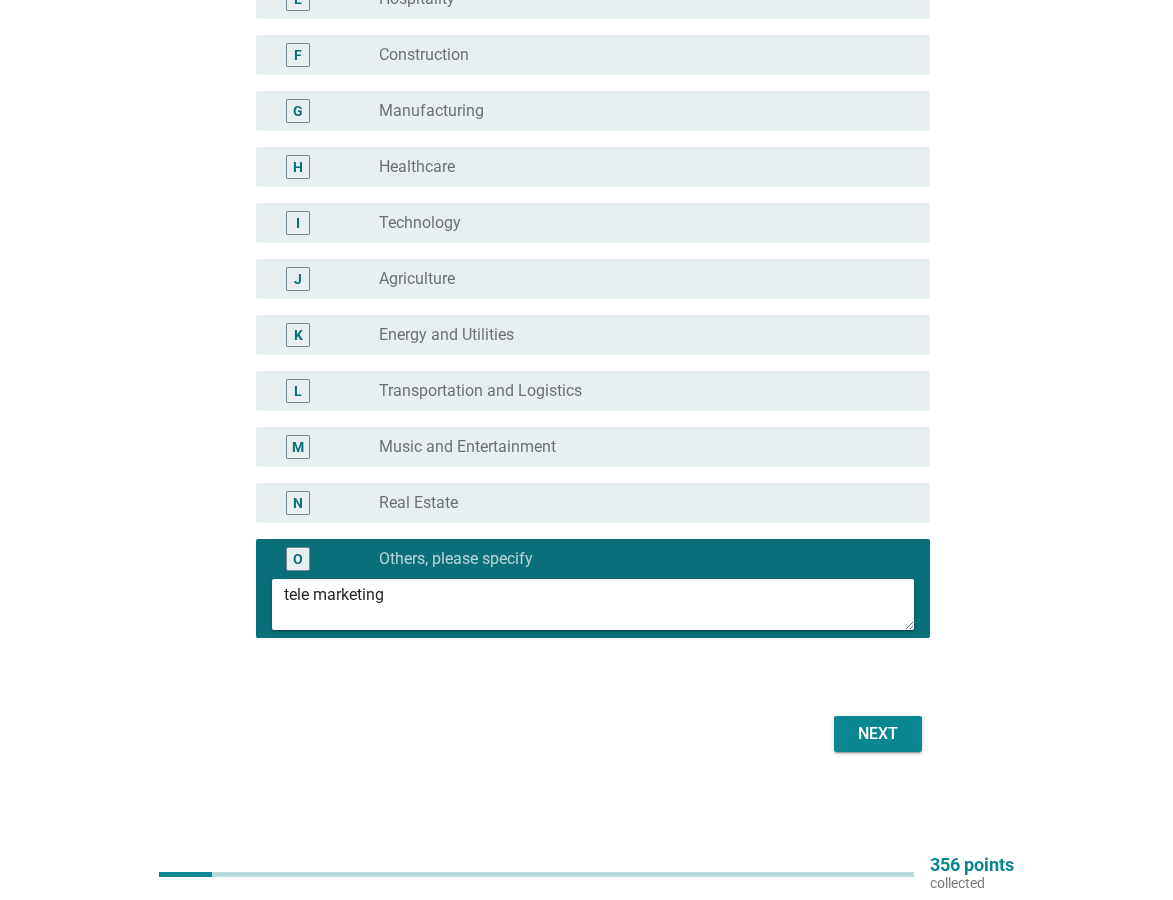 type on "tele marketing" 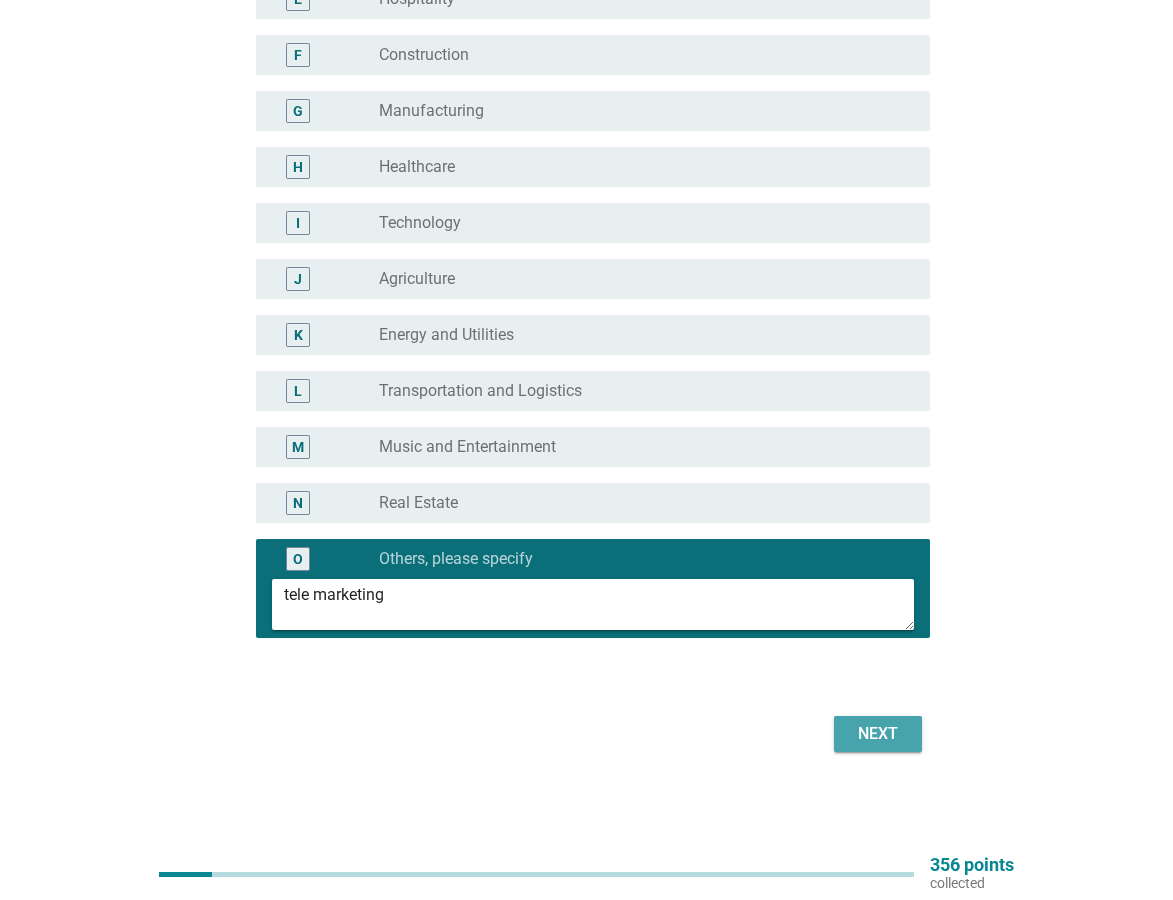 click on "Next" at bounding box center [878, 734] 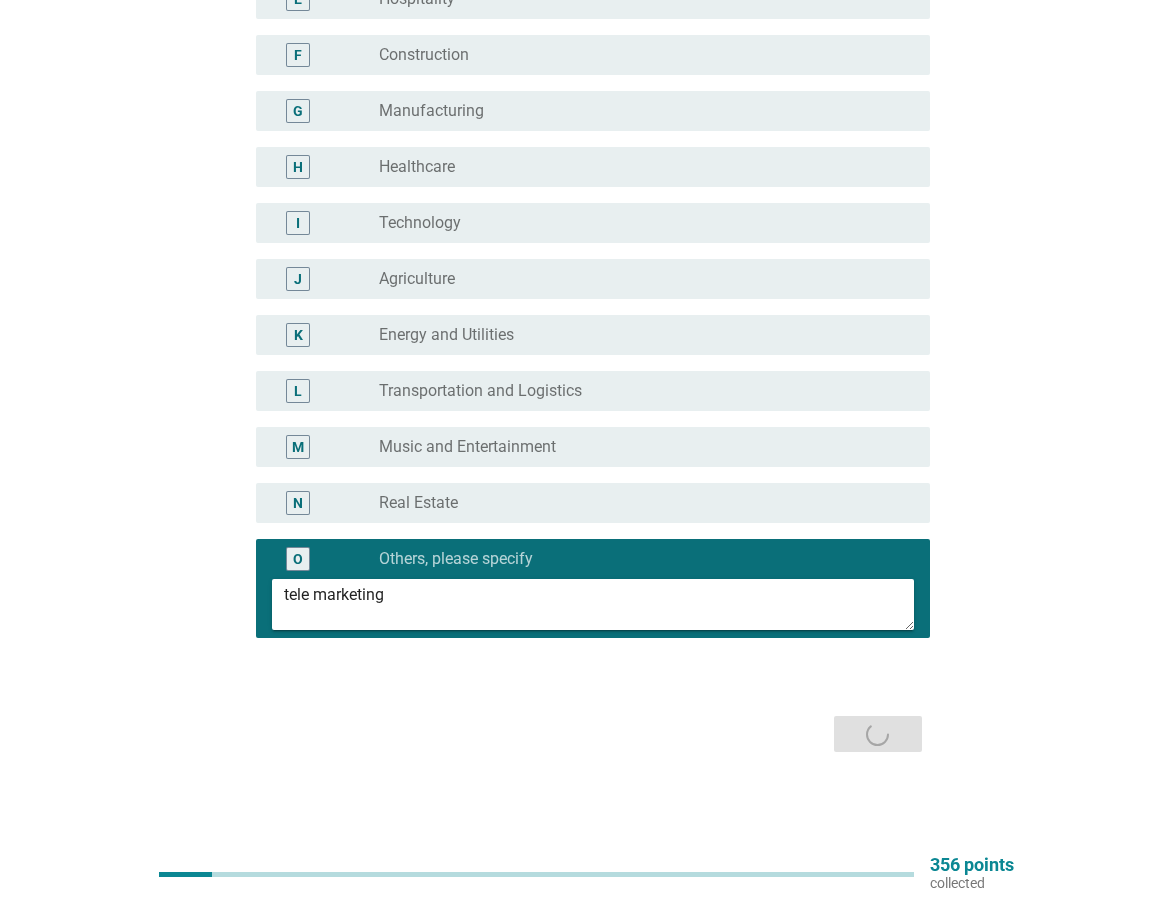 scroll, scrollTop: 0, scrollLeft: 0, axis: both 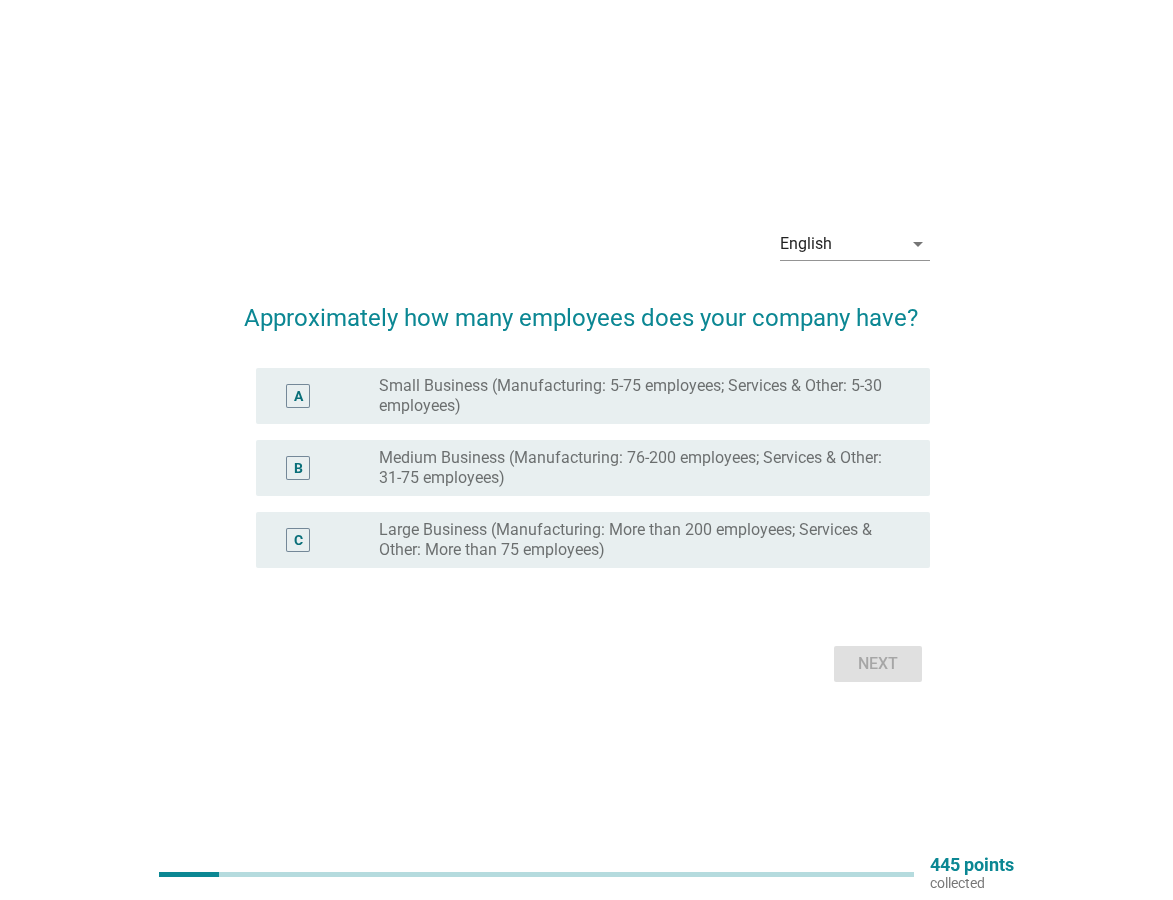 click on "Small Business (Manufacturing: 5-75 employees; Services & Other: 5-30 employees)" at bounding box center [638, 396] 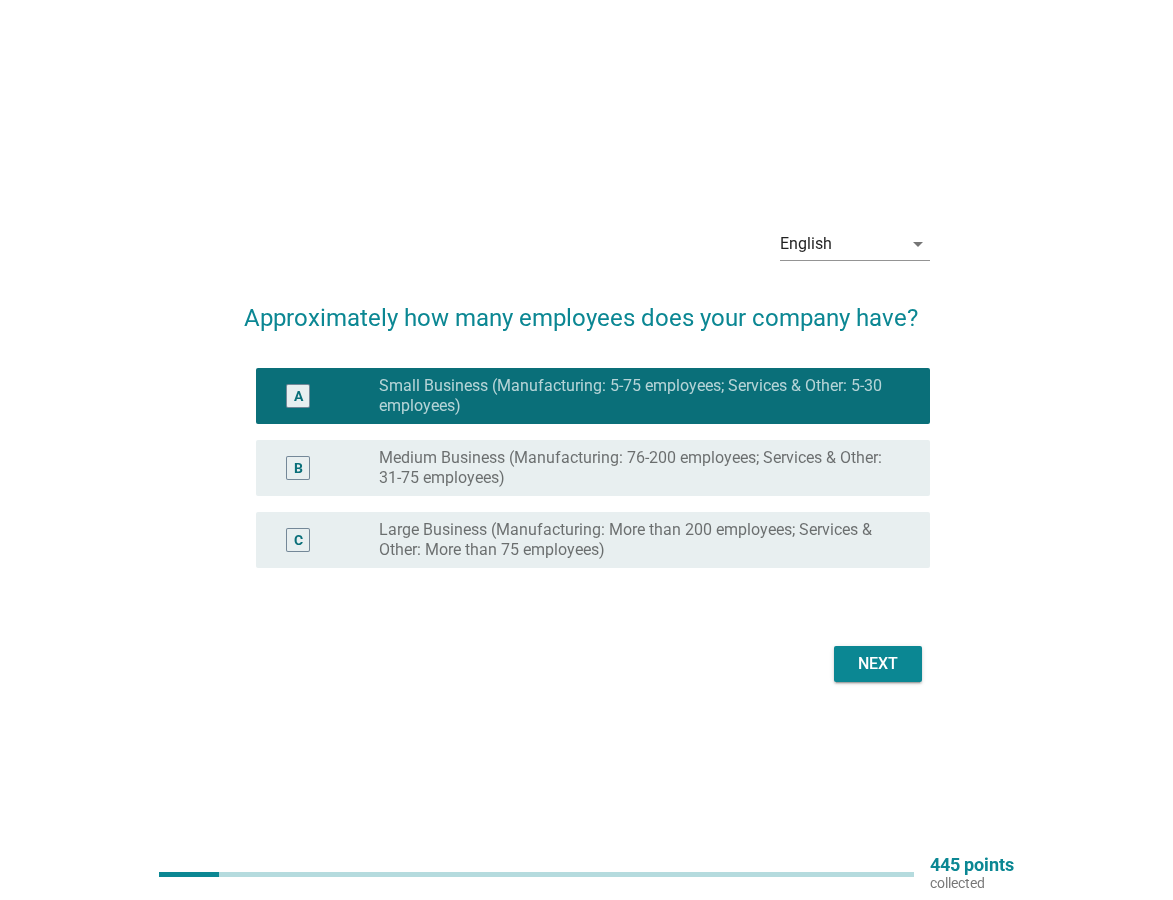 click on "Next" at bounding box center (878, 664) 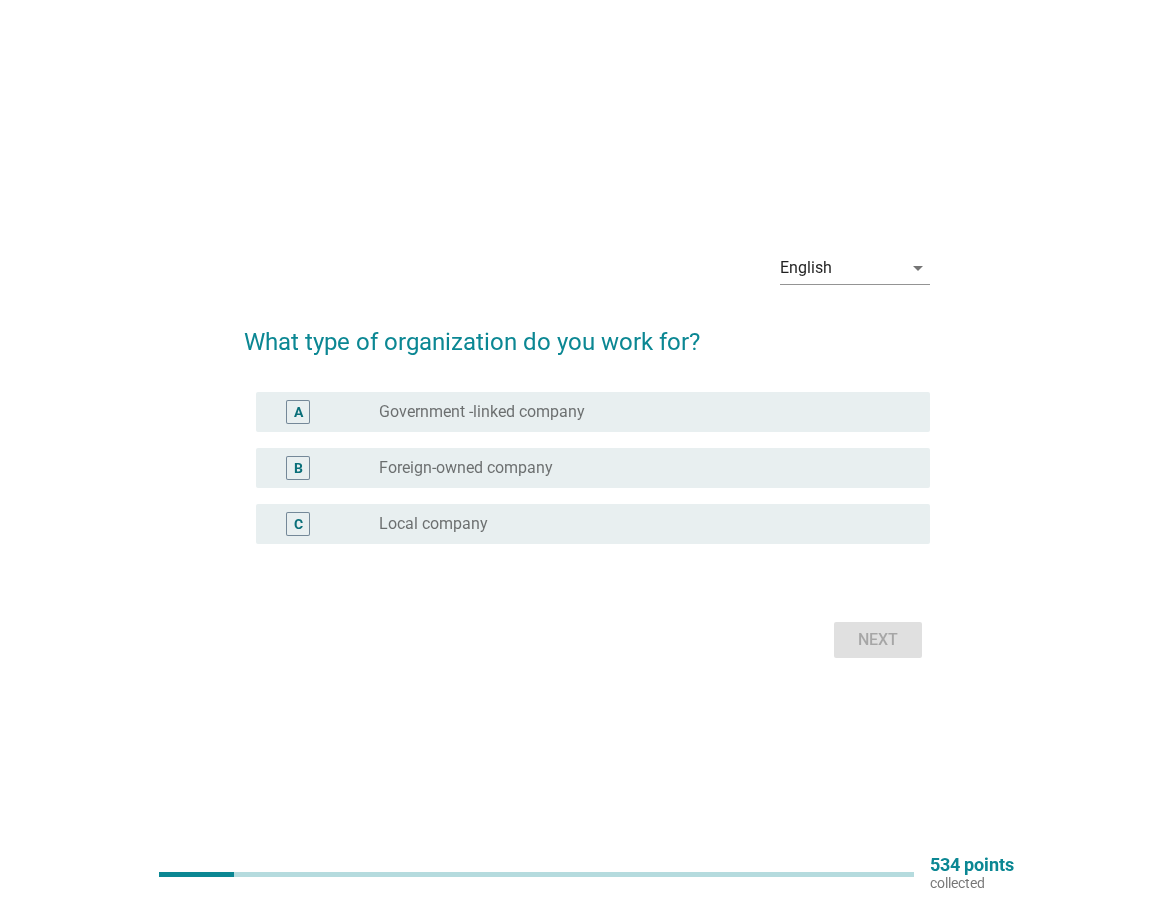 click on "Local company" at bounding box center [433, 524] 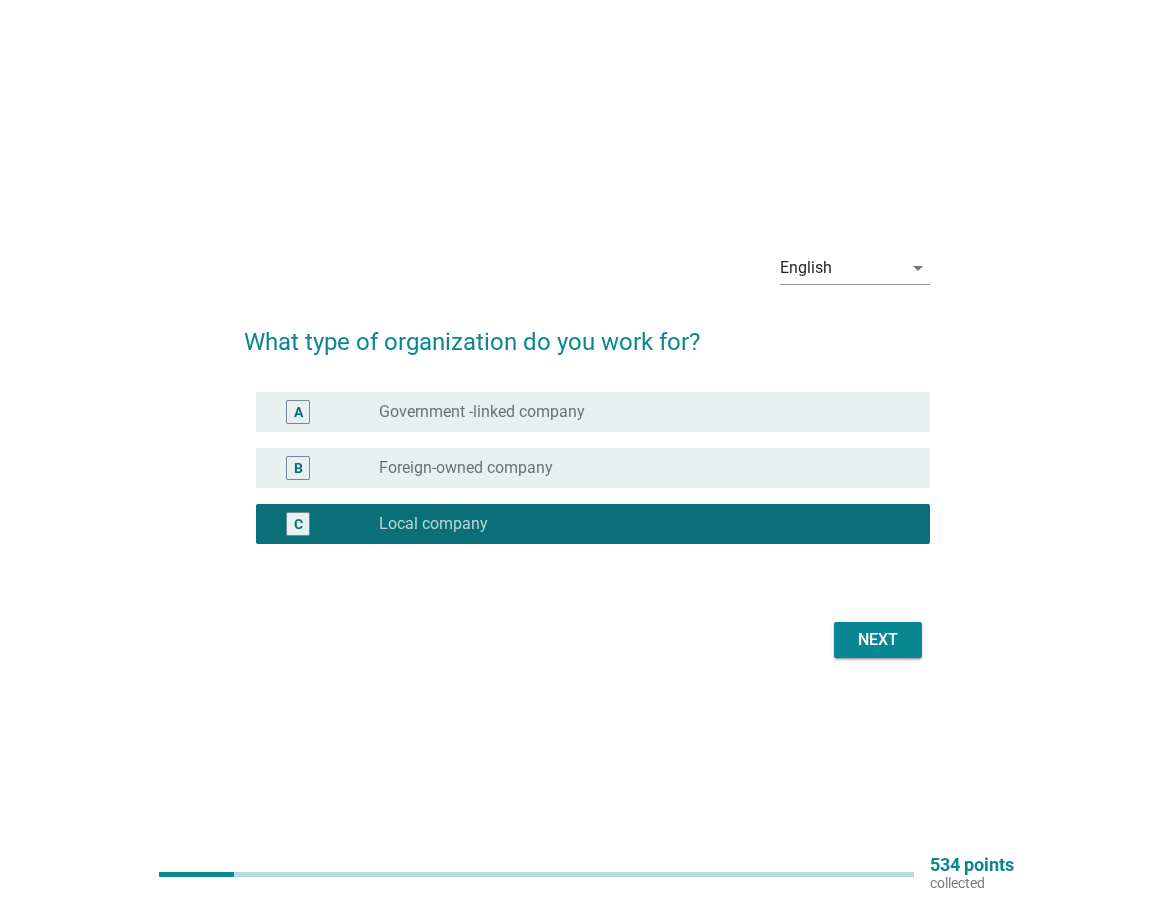 click on "Next" at bounding box center (878, 640) 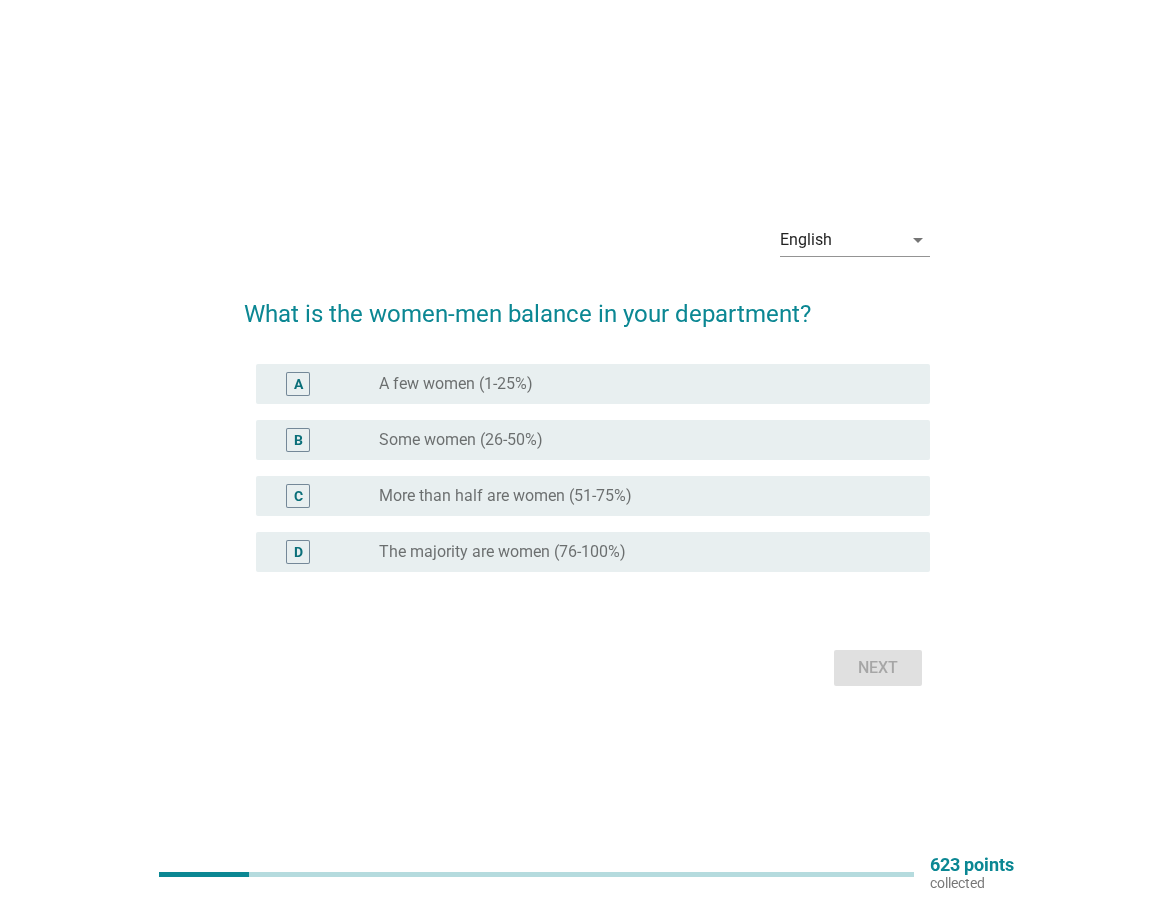 click on "radio_button_unchecked Some women (26-50%)" at bounding box center (646, 440) 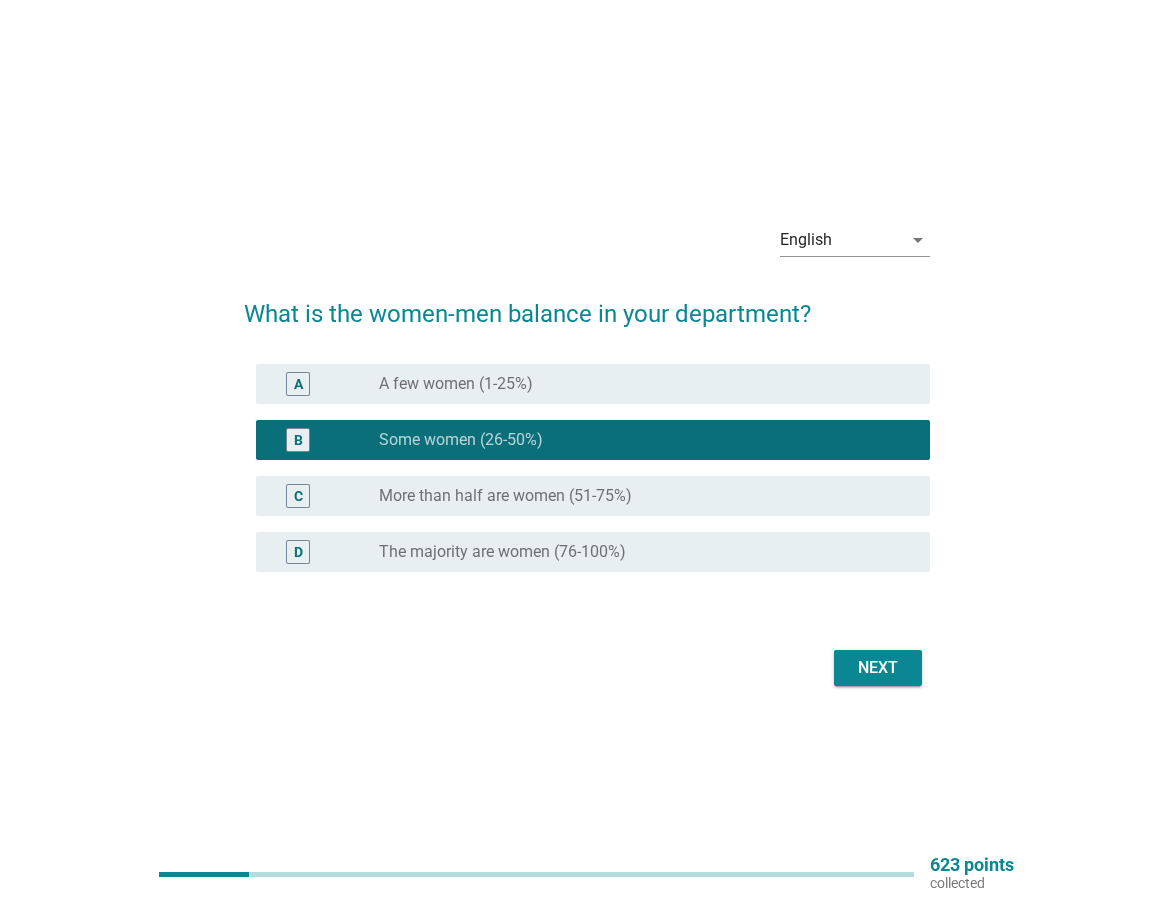 click on "More than half are women (51-75%)" at bounding box center [505, 496] 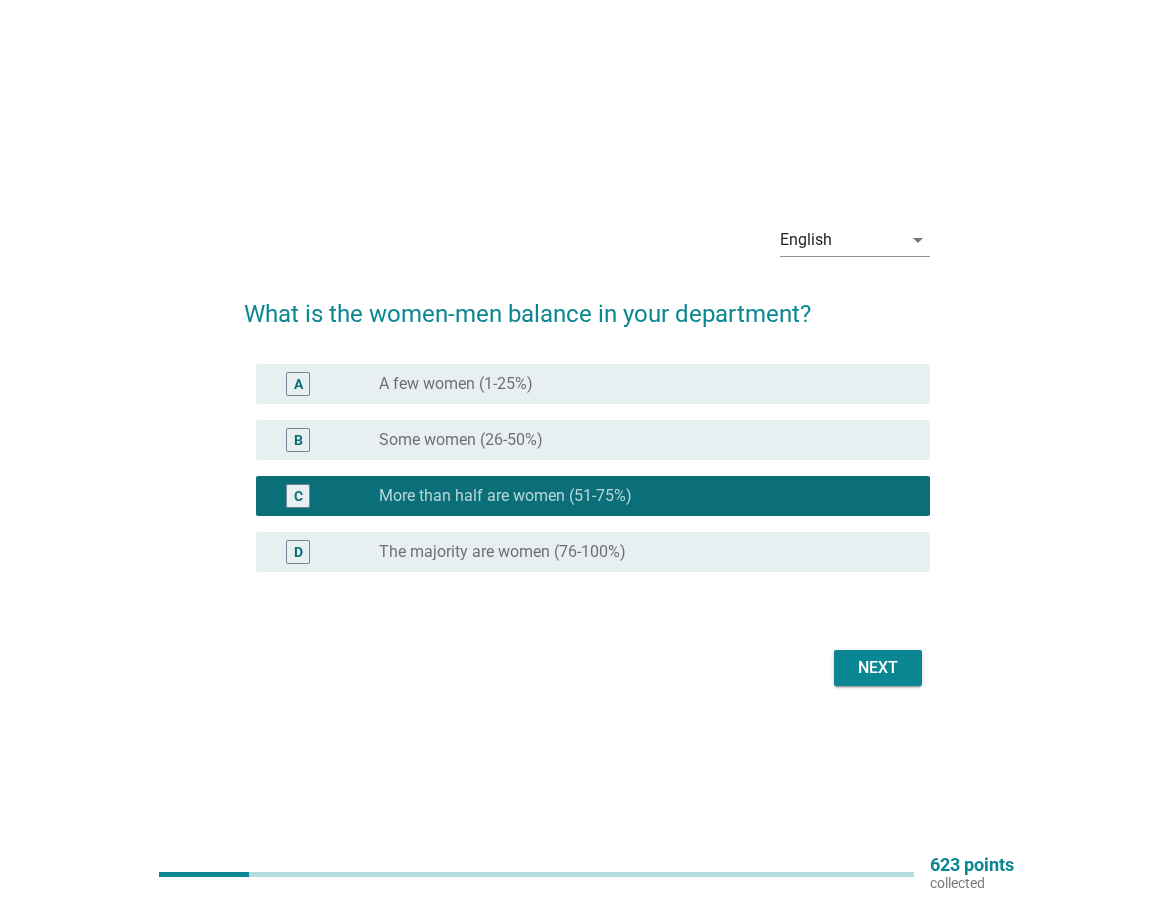 click on "Next" at bounding box center [878, 668] 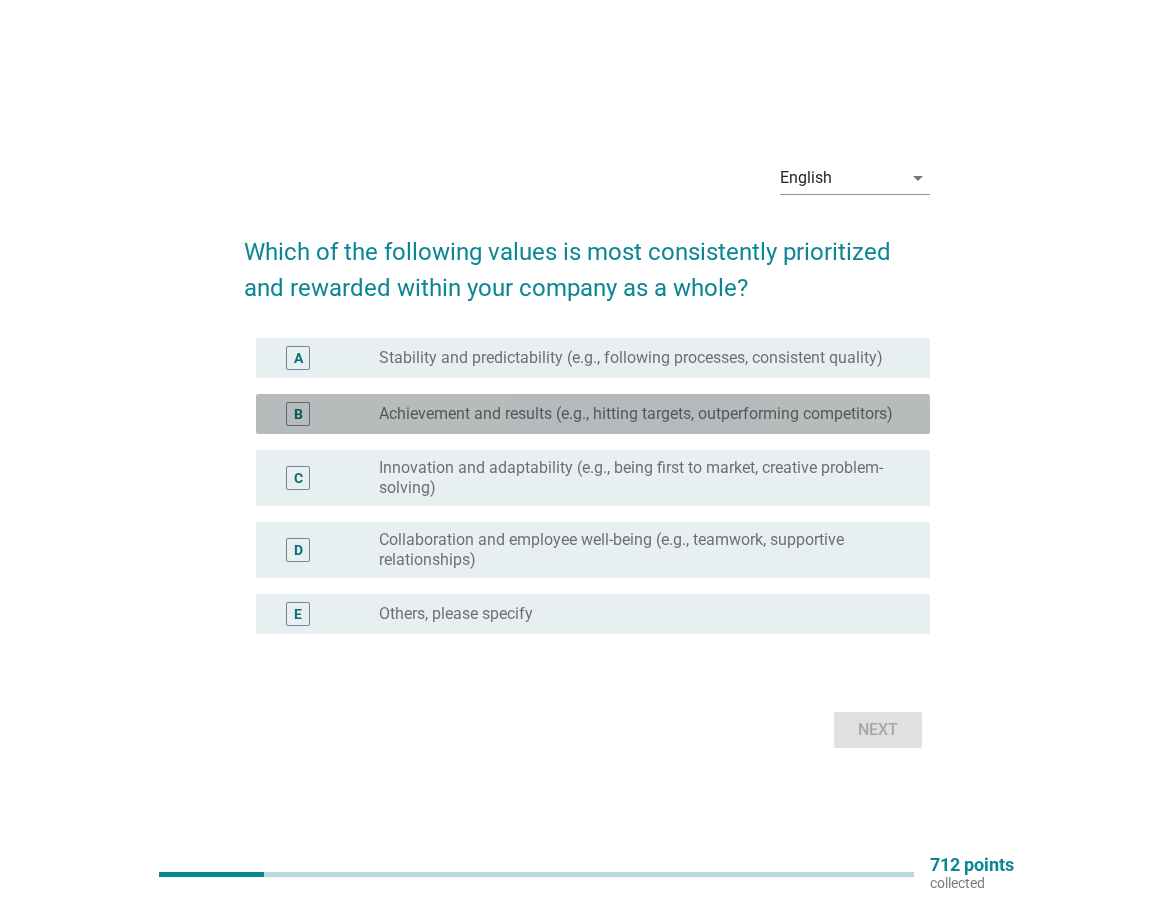click on "Achievement and results (e.g., hitting targets, outperforming competitors)" at bounding box center [636, 414] 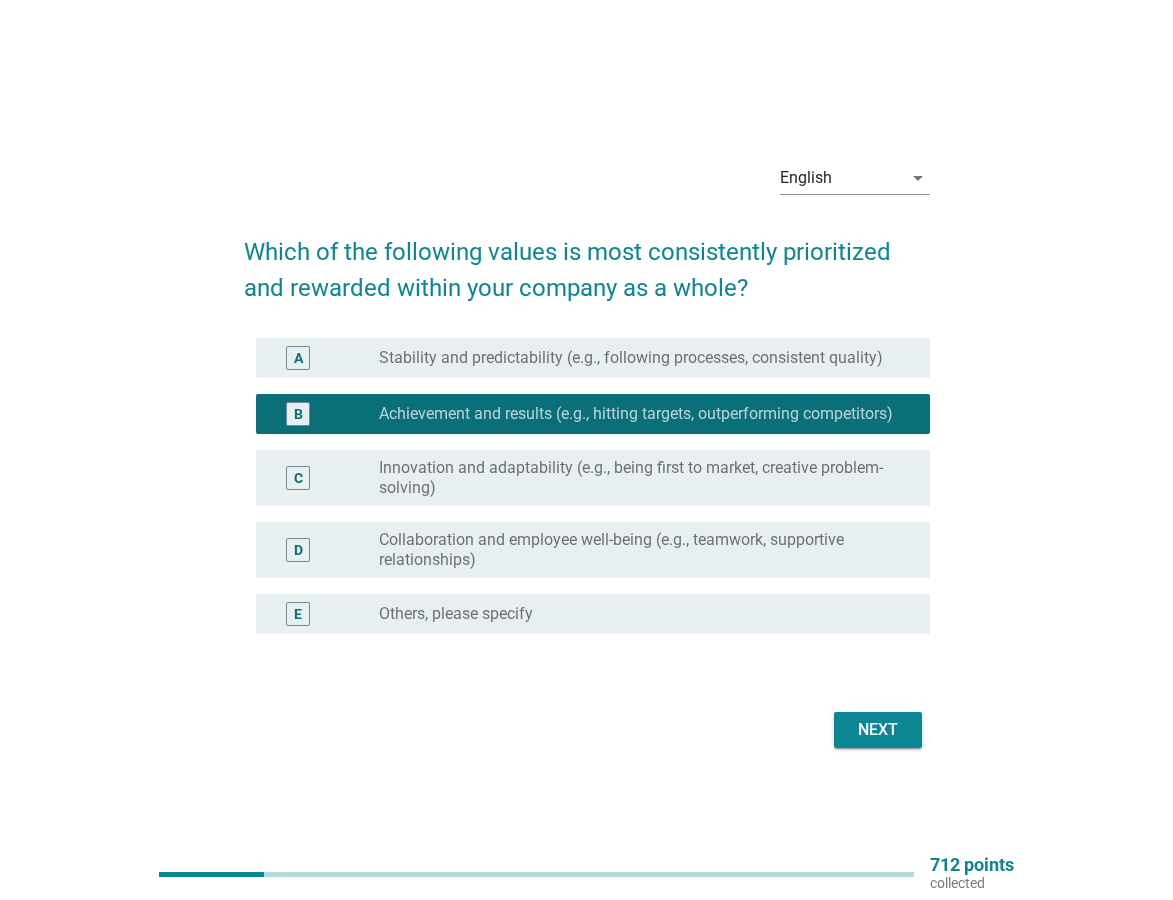 click on "Next" at bounding box center [878, 730] 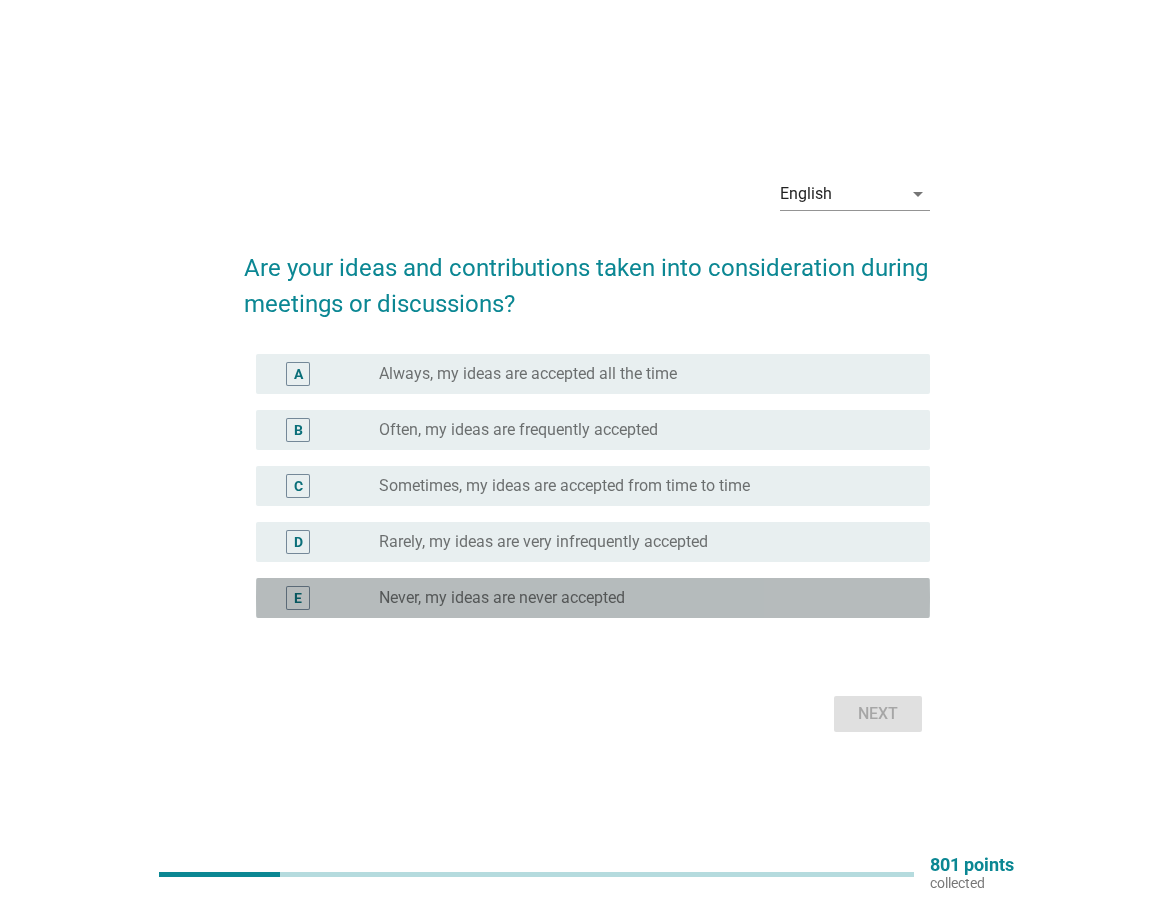 click on "Never, my ideas are never accepted" at bounding box center [502, 598] 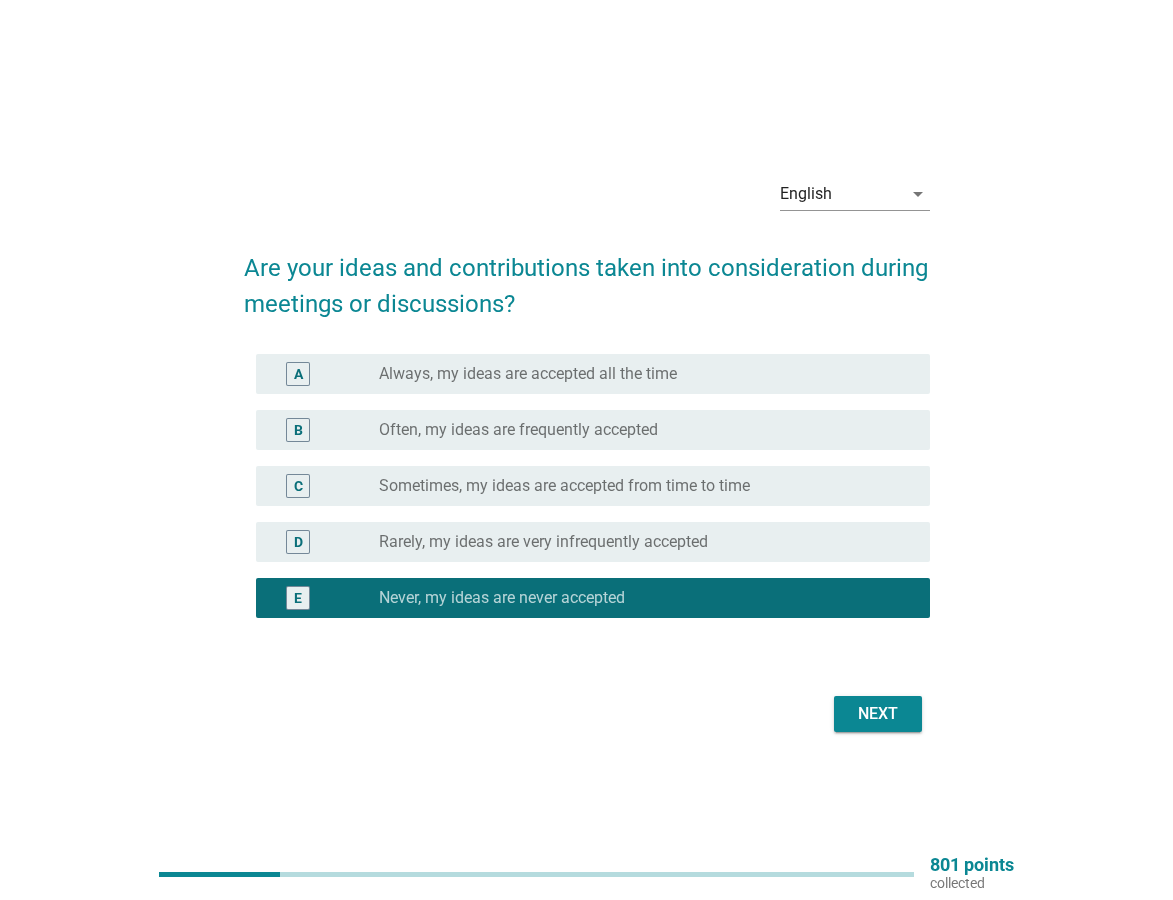 click on "Next" at bounding box center (878, 714) 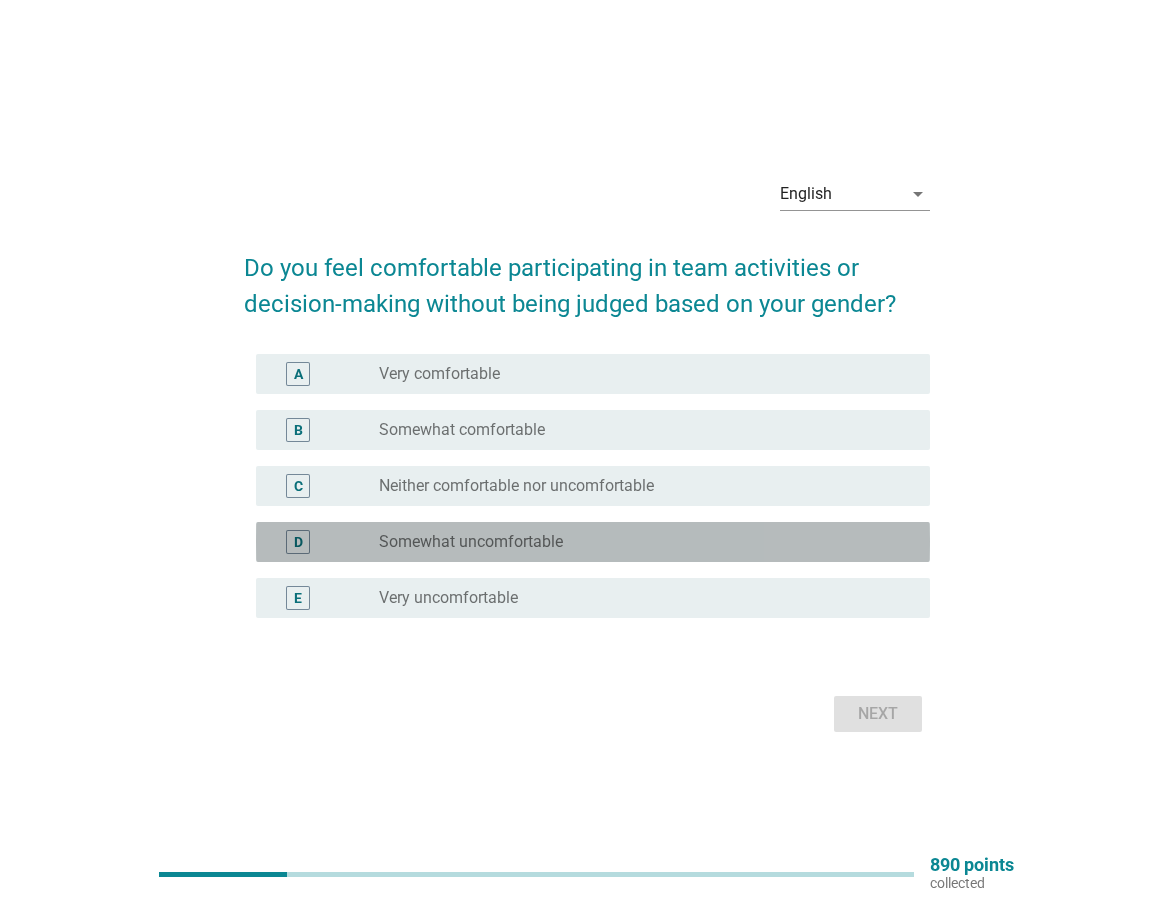 click on "radio_button_unchecked Somewhat uncomfortable" at bounding box center [638, 542] 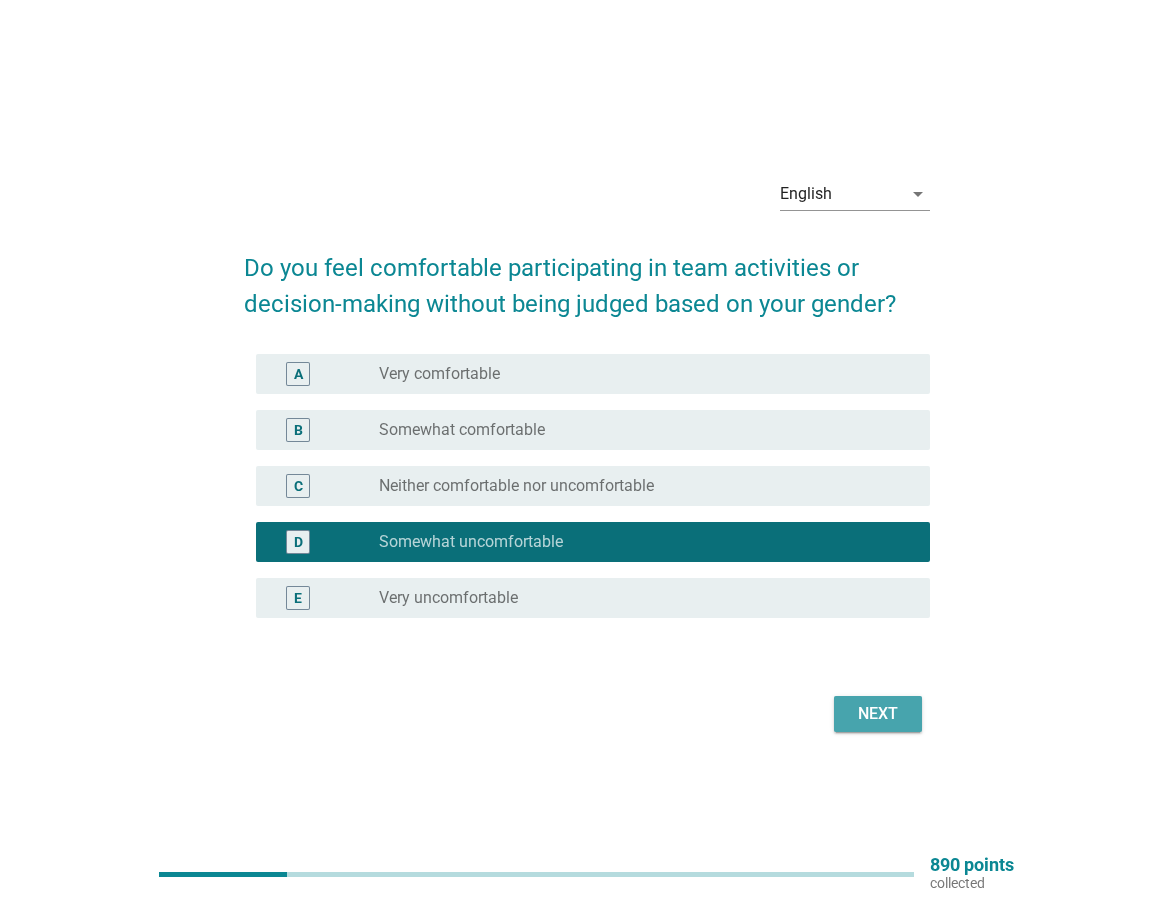 click on "Next" at bounding box center [878, 714] 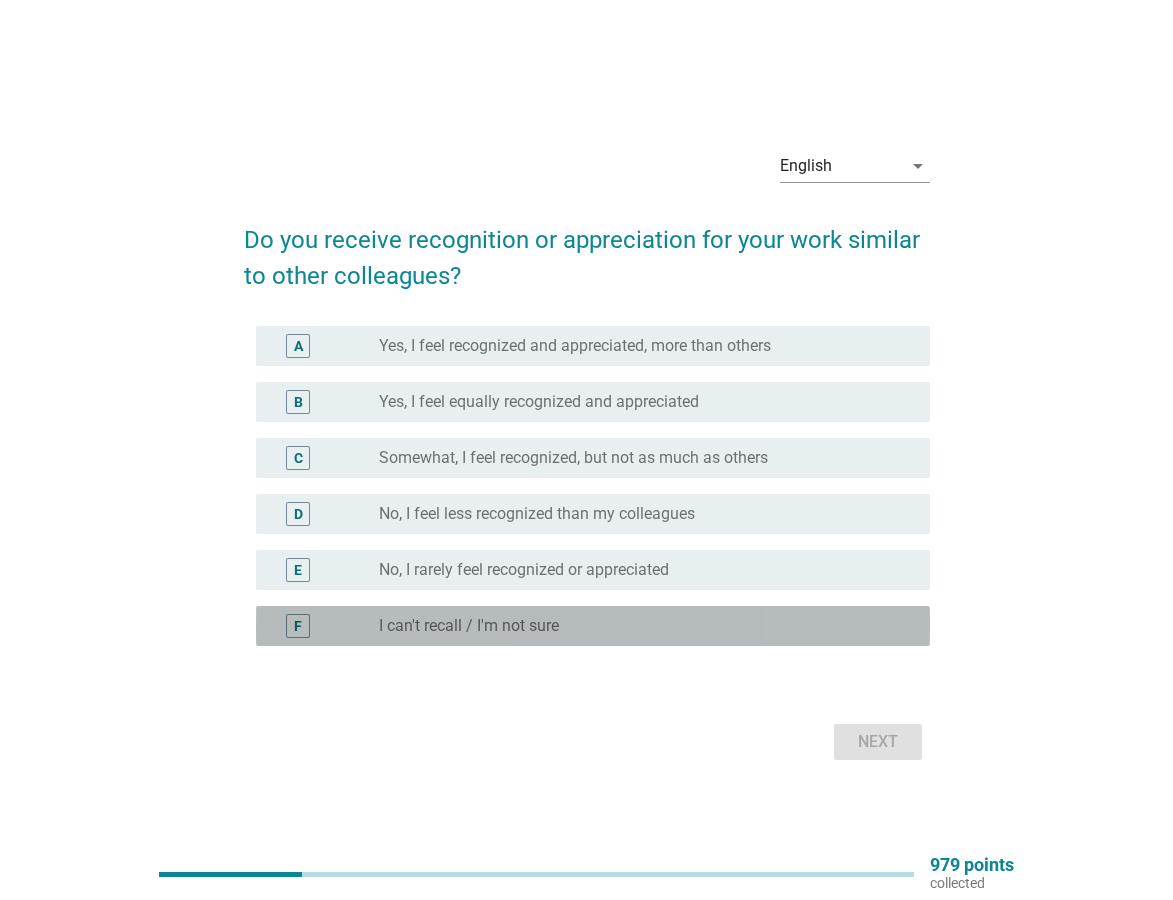 click on "I can't recall / I'm not sure" at bounding box center (469, 626) 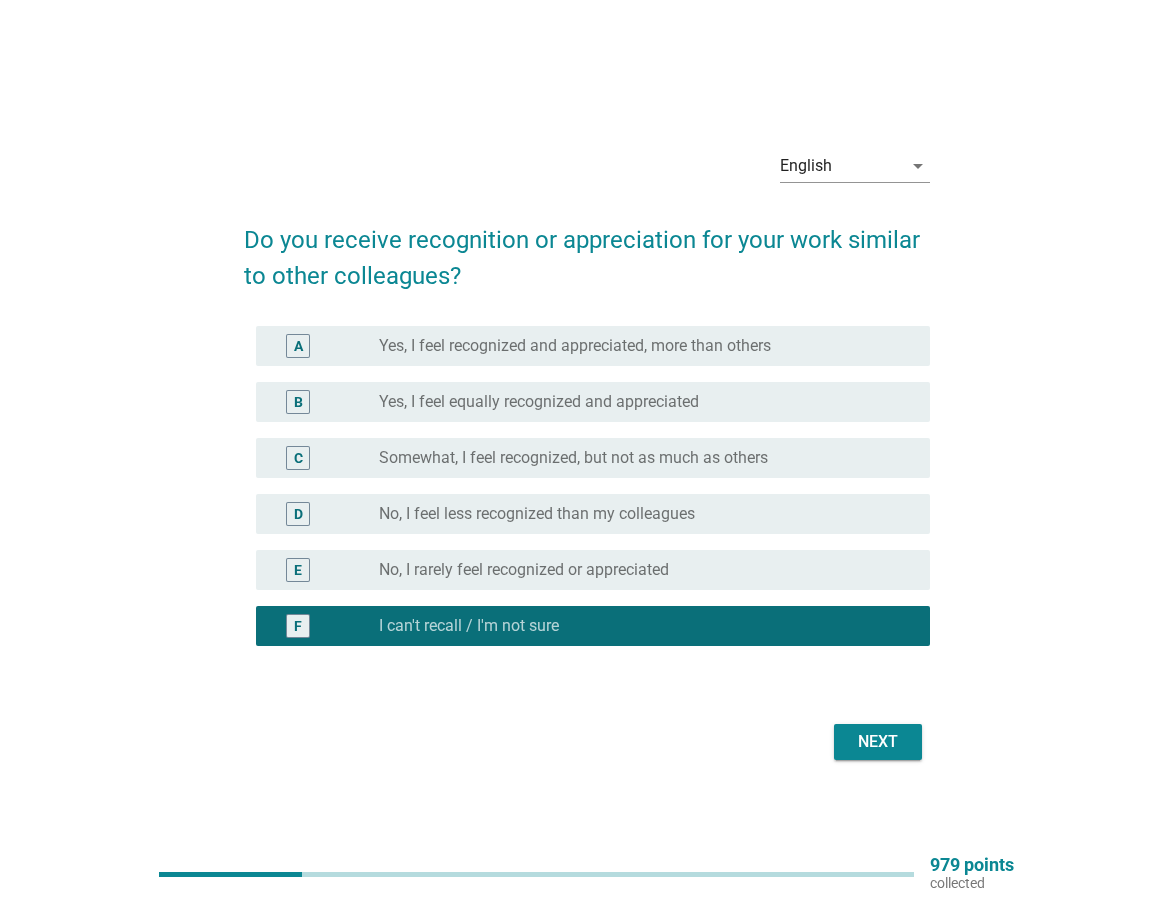 click on "Next" at bounding box center [878, 742] 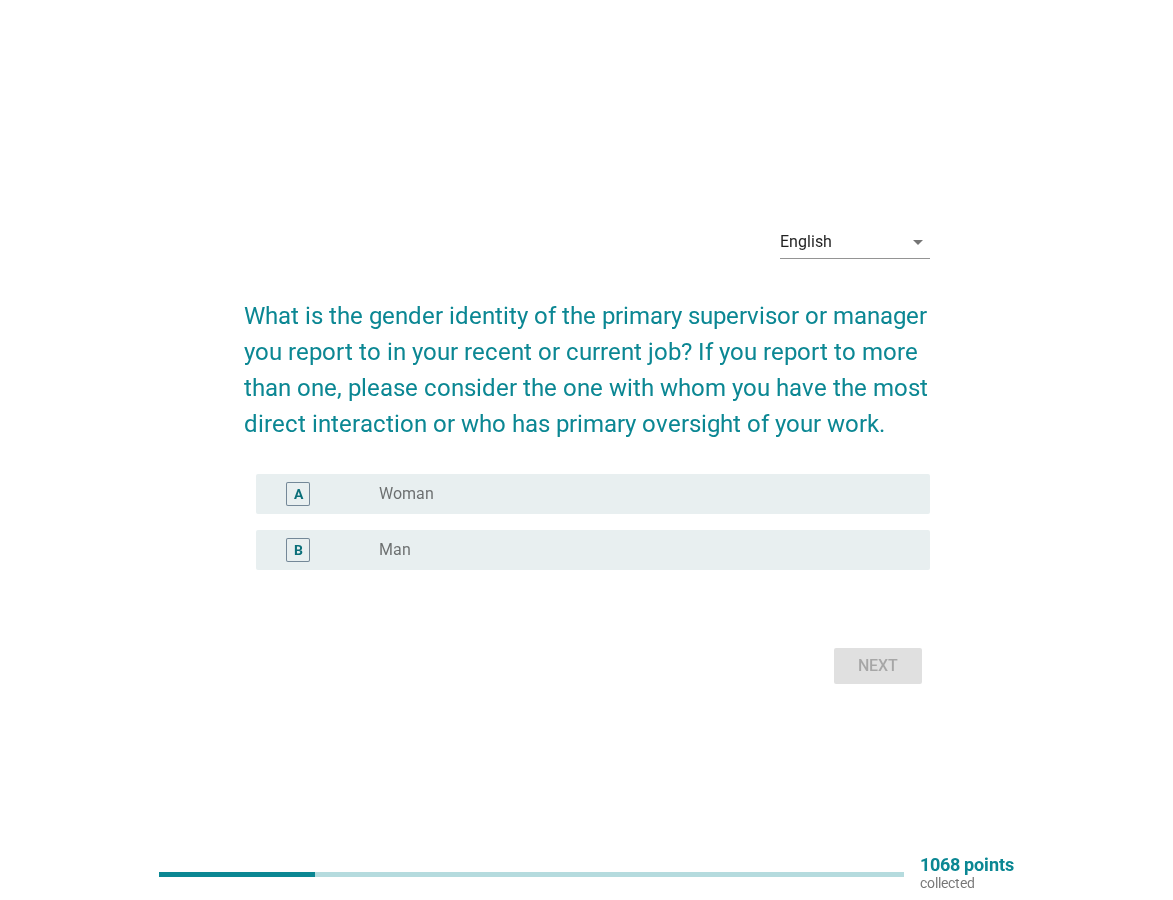 click on "B     radio_button_unchecked Man" at bounding box center (593, 550) 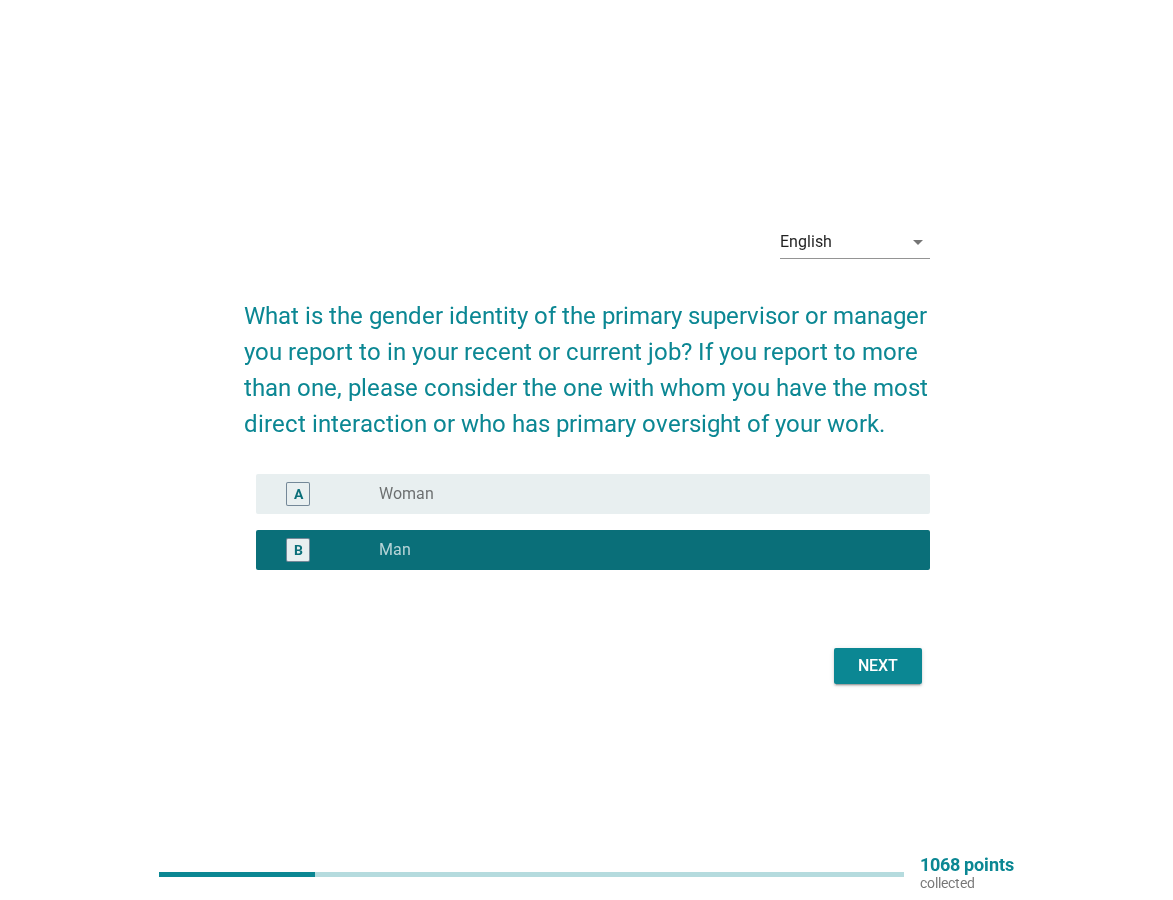click on "Next" at bounding box center [878, 666] 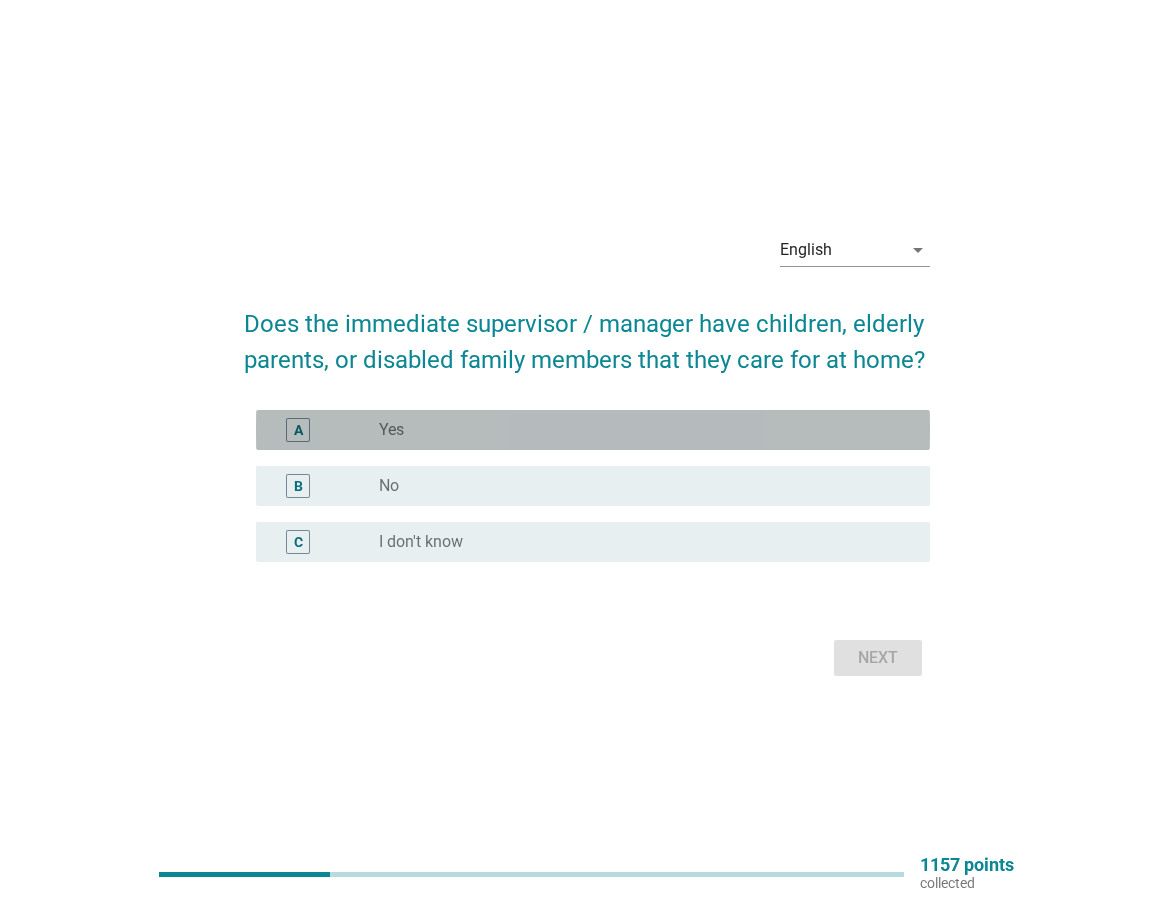 click on "radio_button_unchecked Yes" at bounding box center [638, 430] 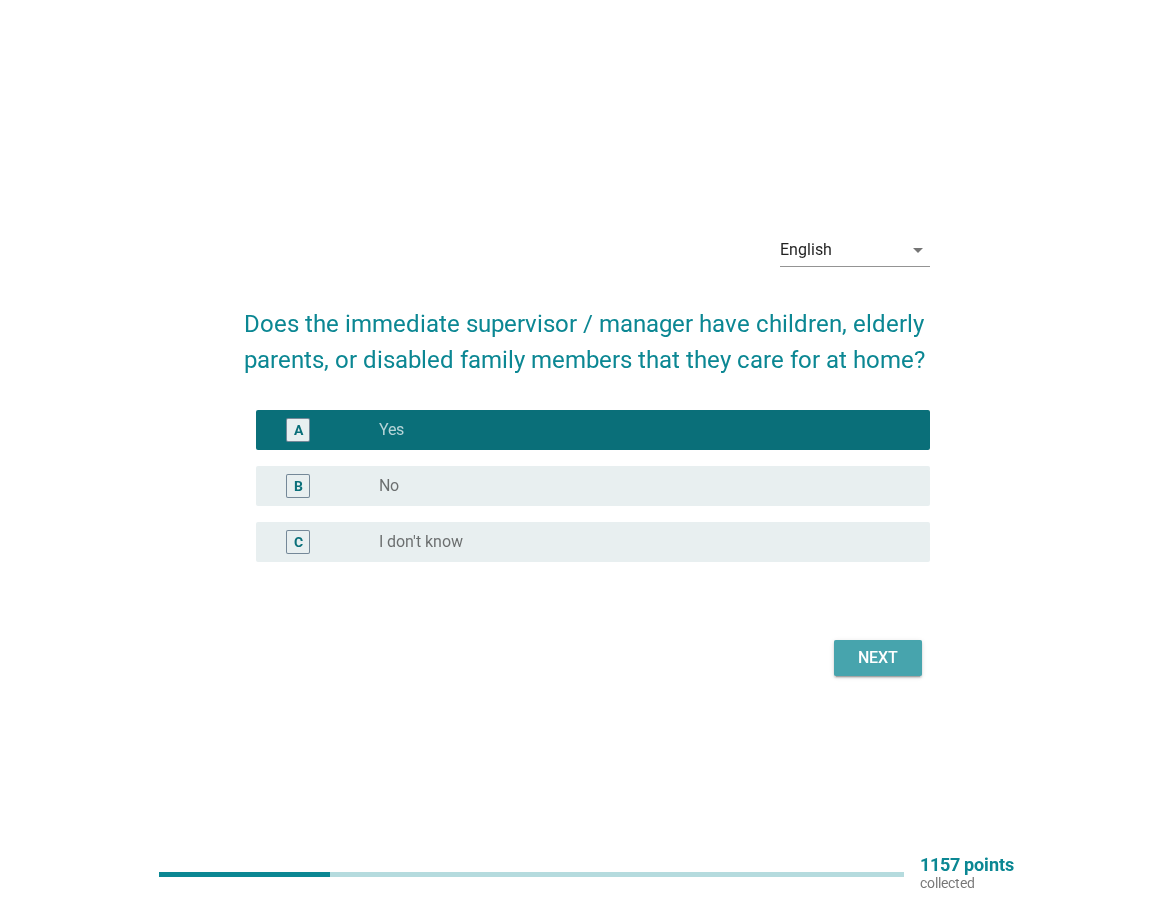 click on "Next" at bounding box center (878, 658) 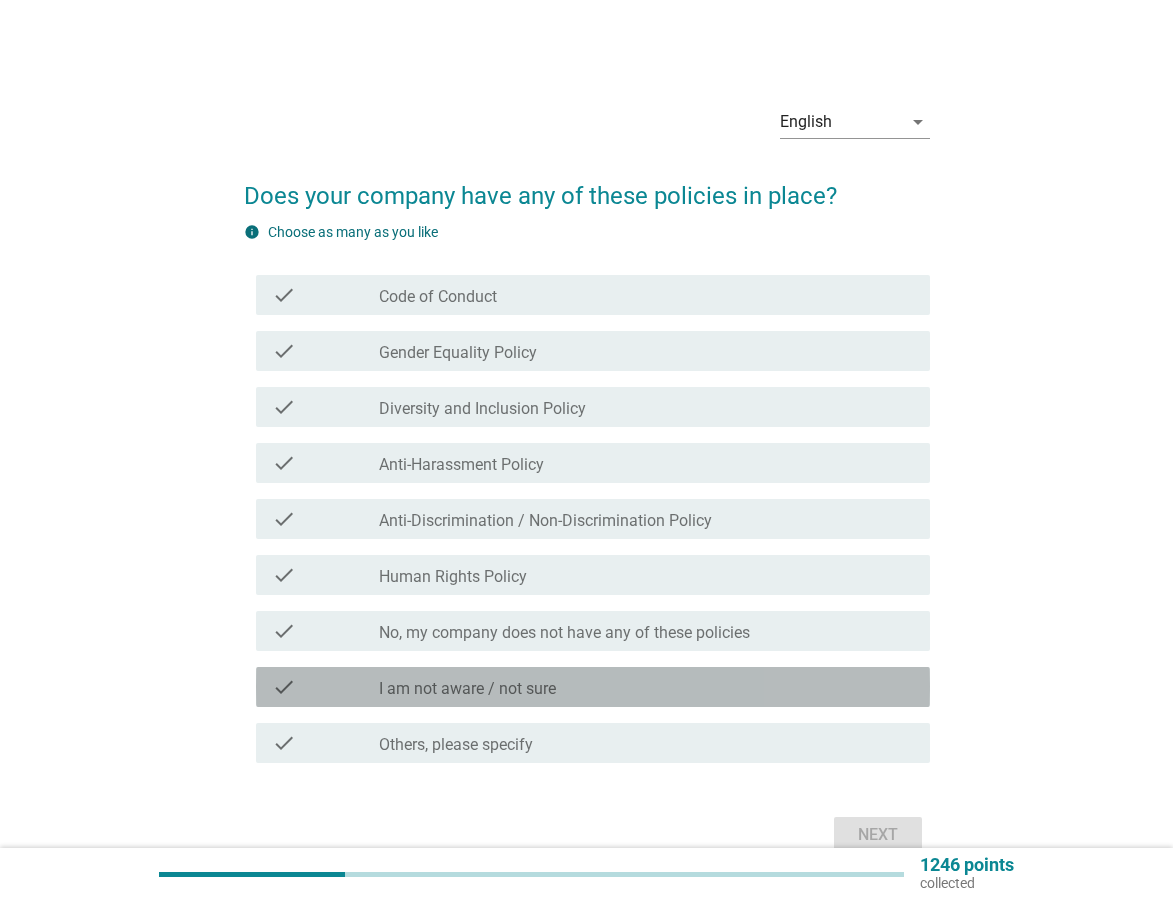 click on "check_box_outline_blank I am not aware / not sure" at bounding box center [646, 687] 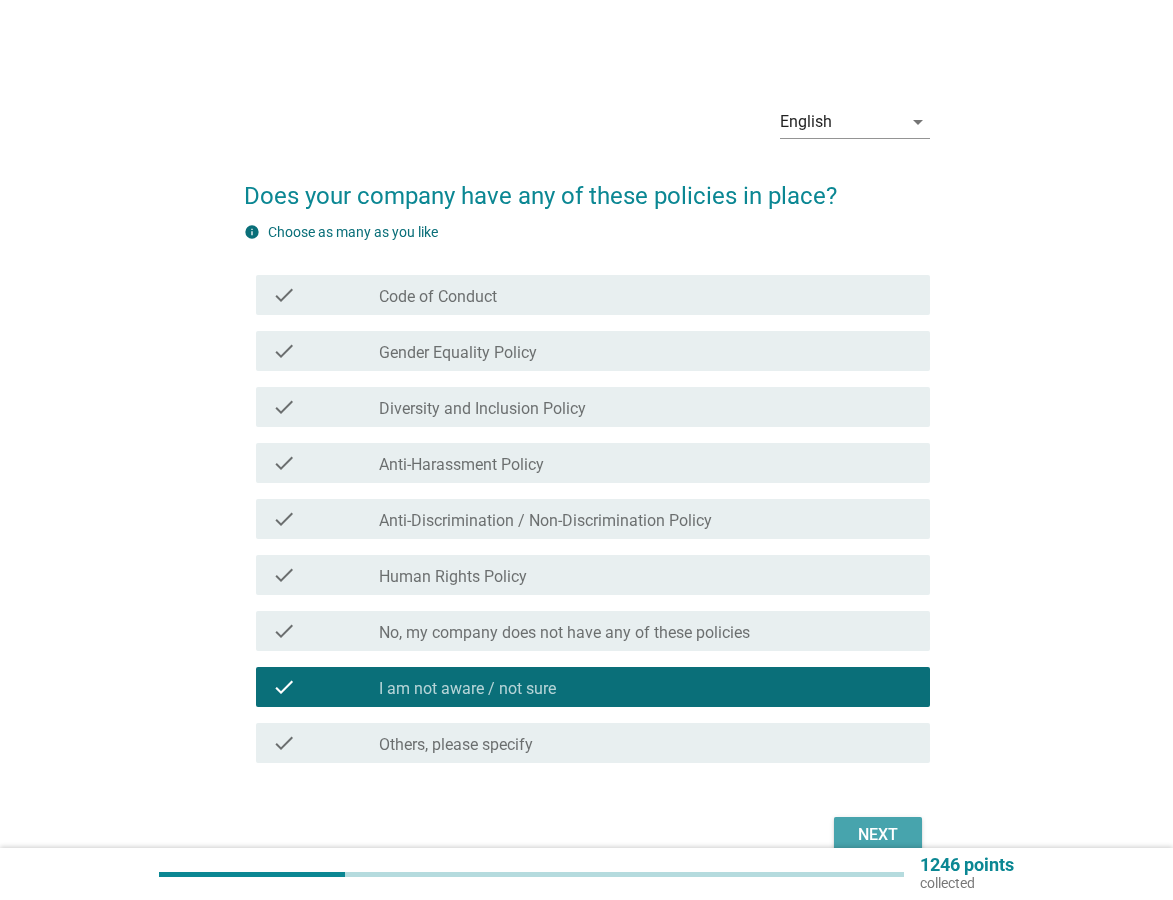 click on "Next" at bounding box center (878, 835) 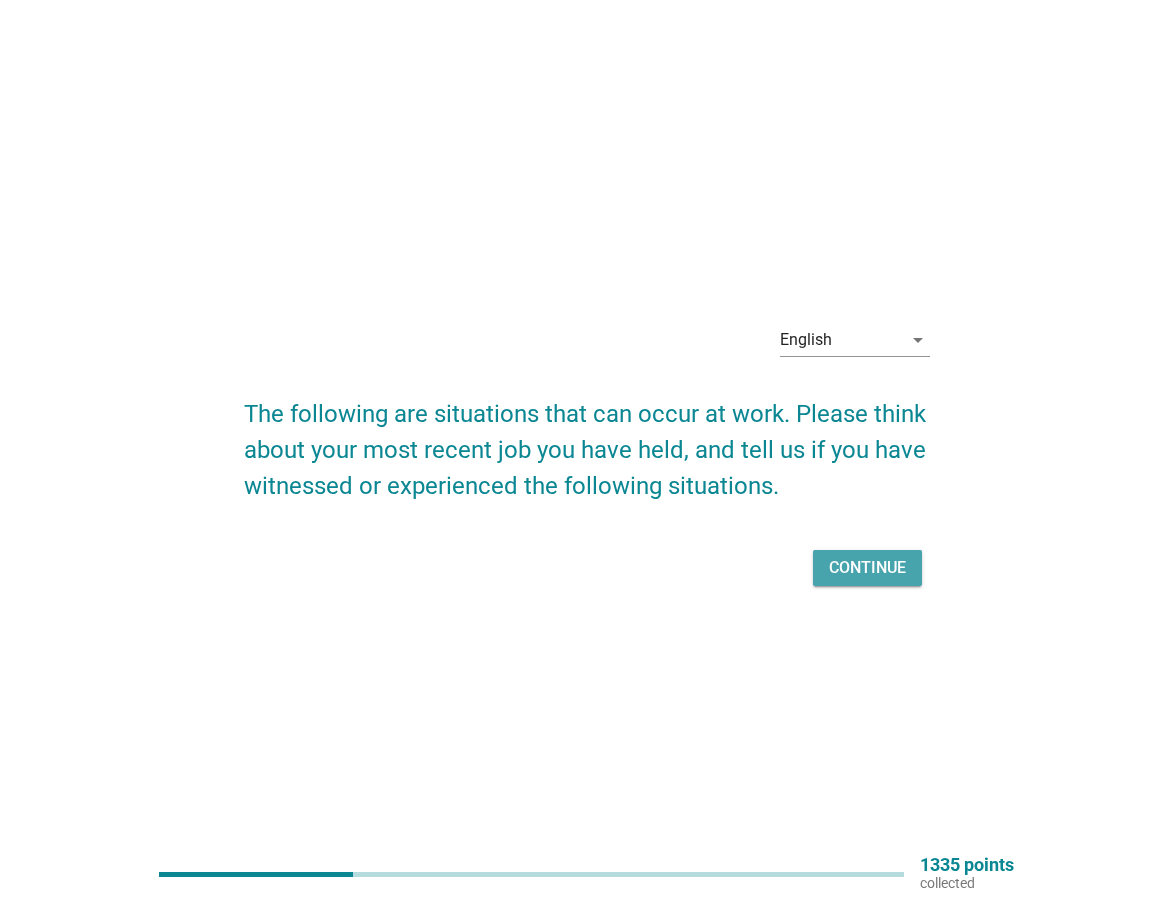 click on "Continue" at bounding box center (867, 568) 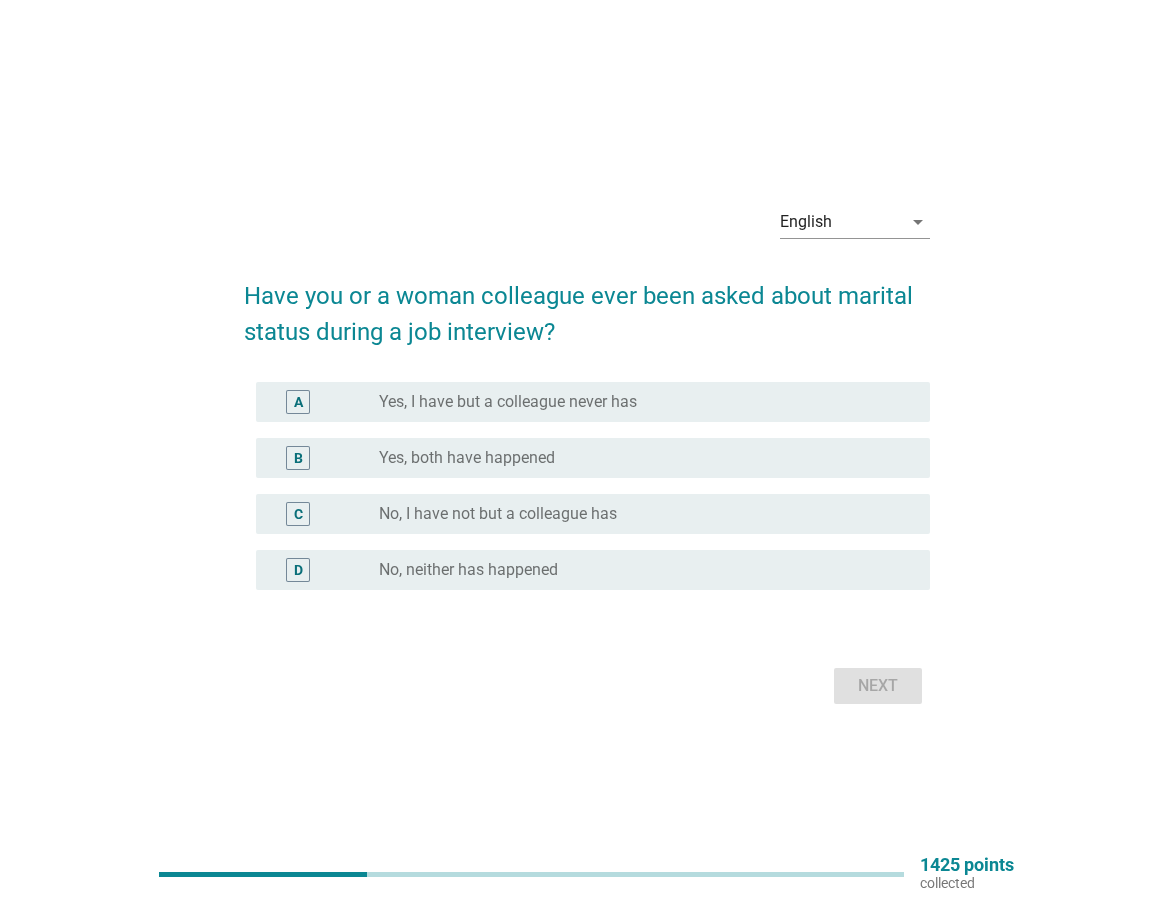 click on "No, neither has happened" at bounding box center [468, 570] 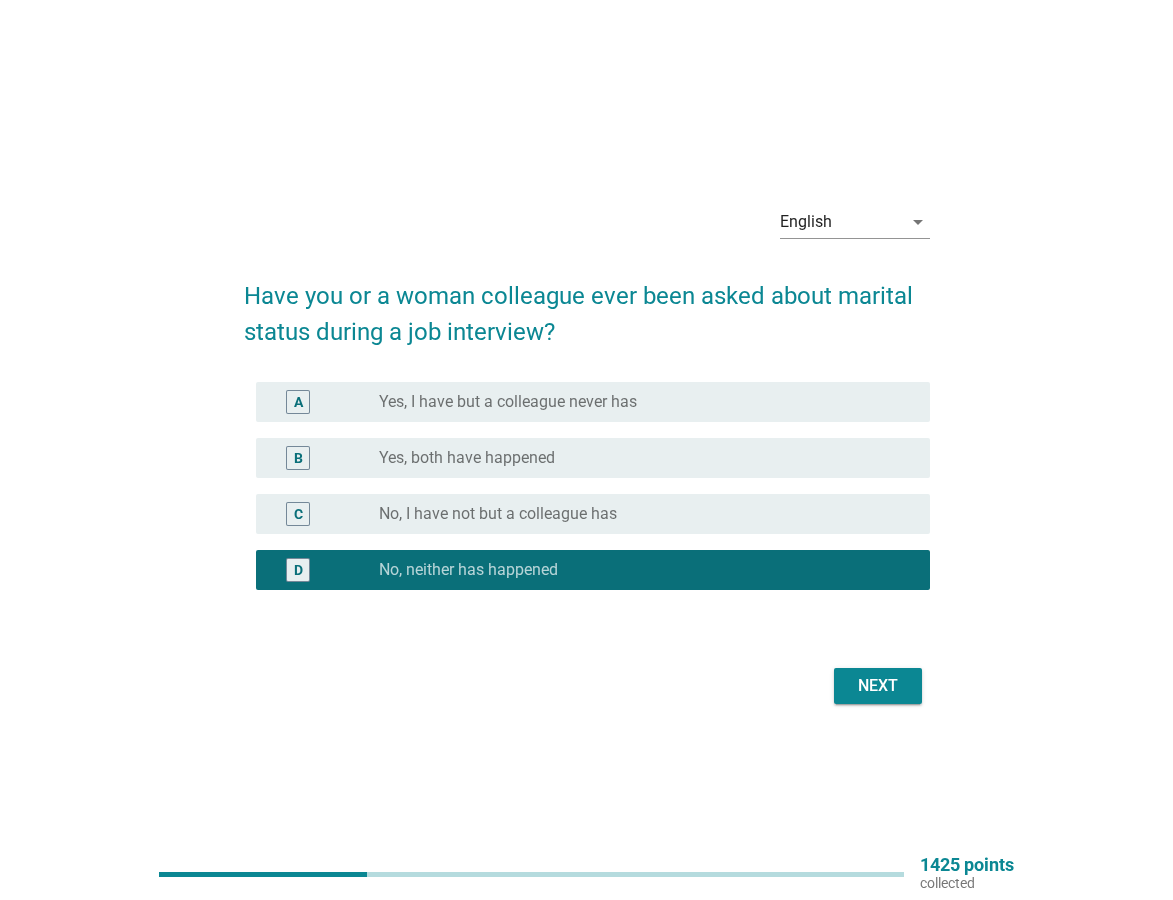click on "Next" at bounding box center (878, 686) 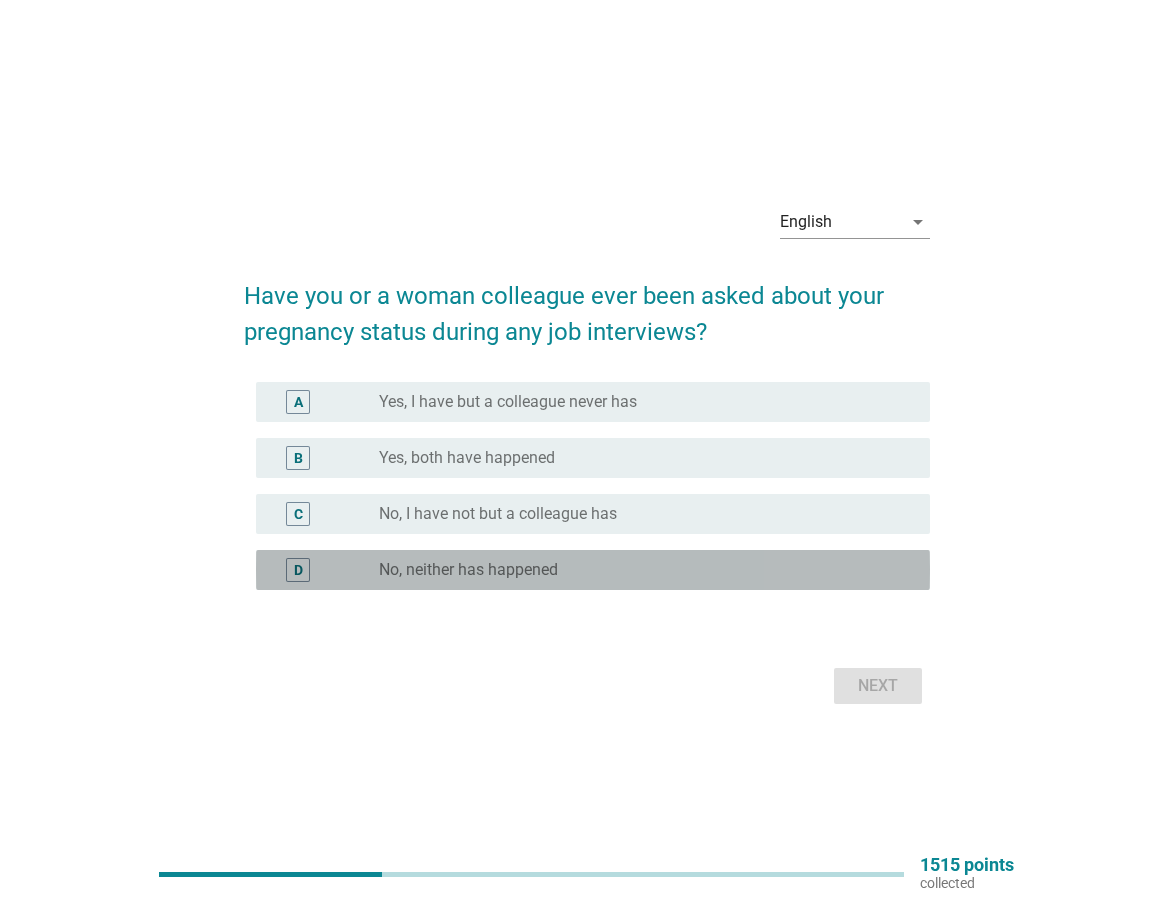 click on "No, neither has happened" at bounding box center (468, 570) 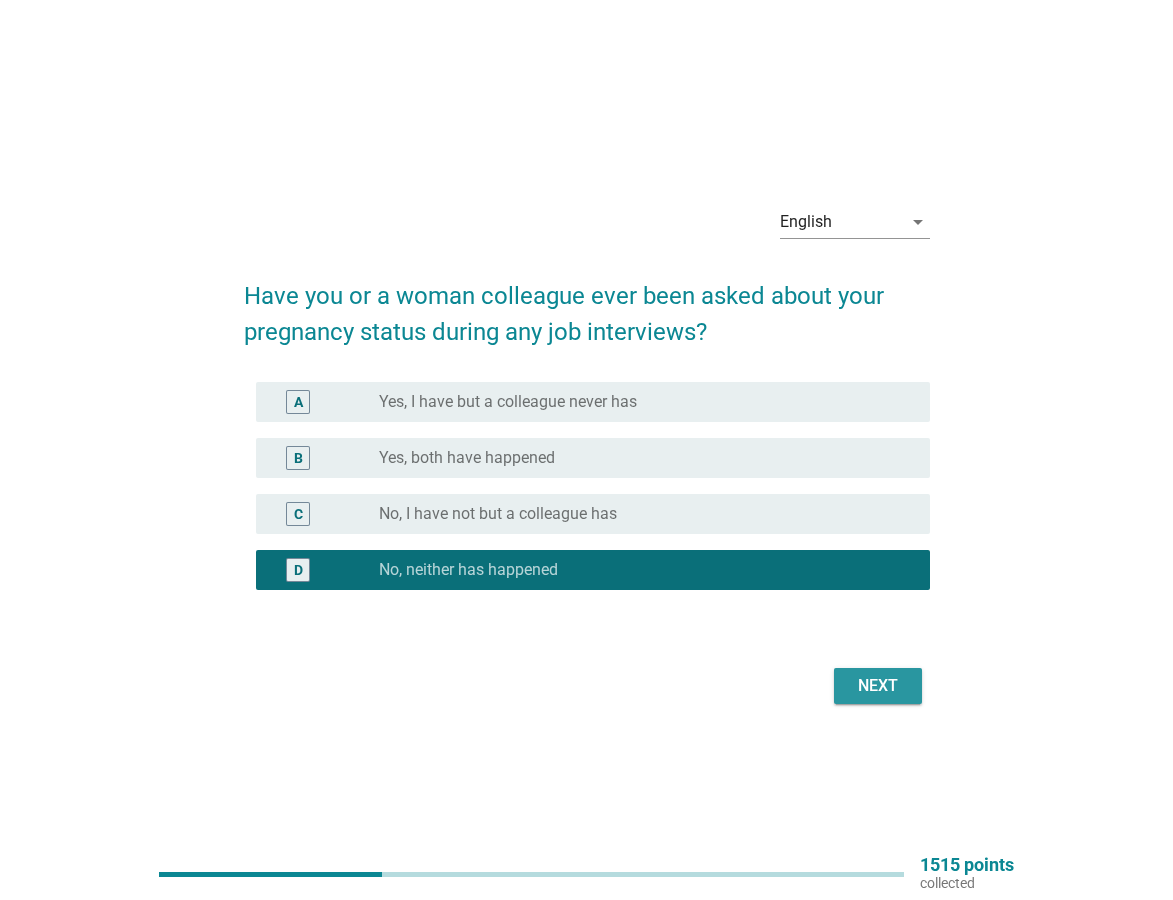 click on "Next" at bounding box center (878, 686) 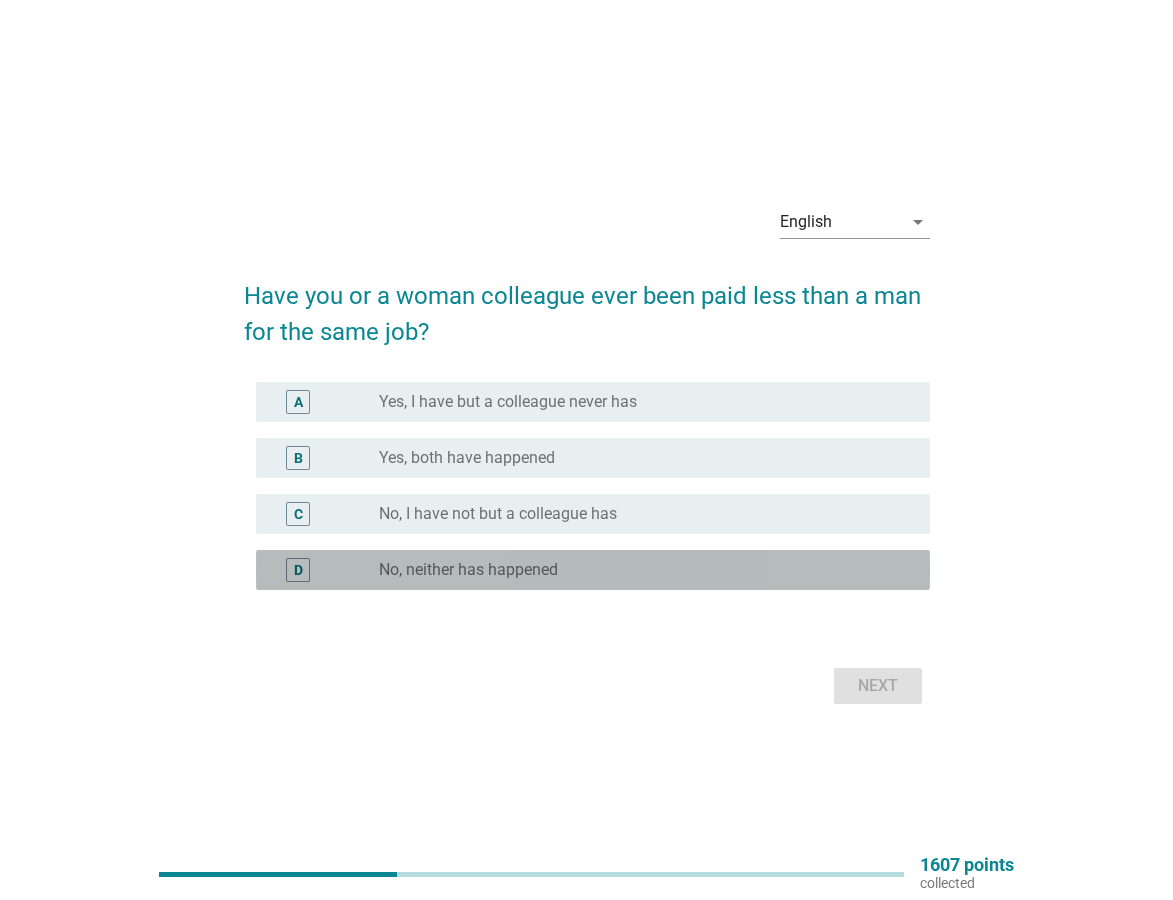click on "No, neither has happened" at bounding box center (468, 570) 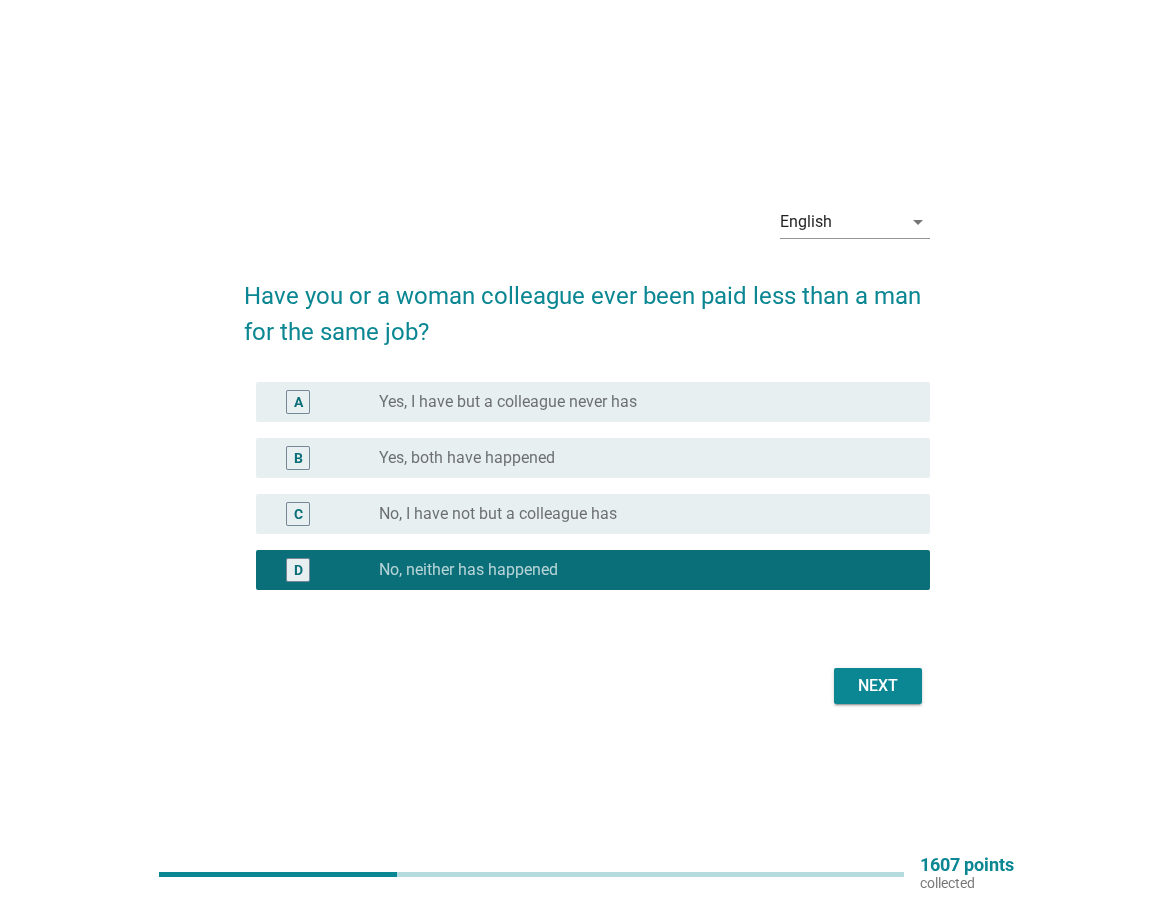 click on "Next" at bounding box center (878, 686) 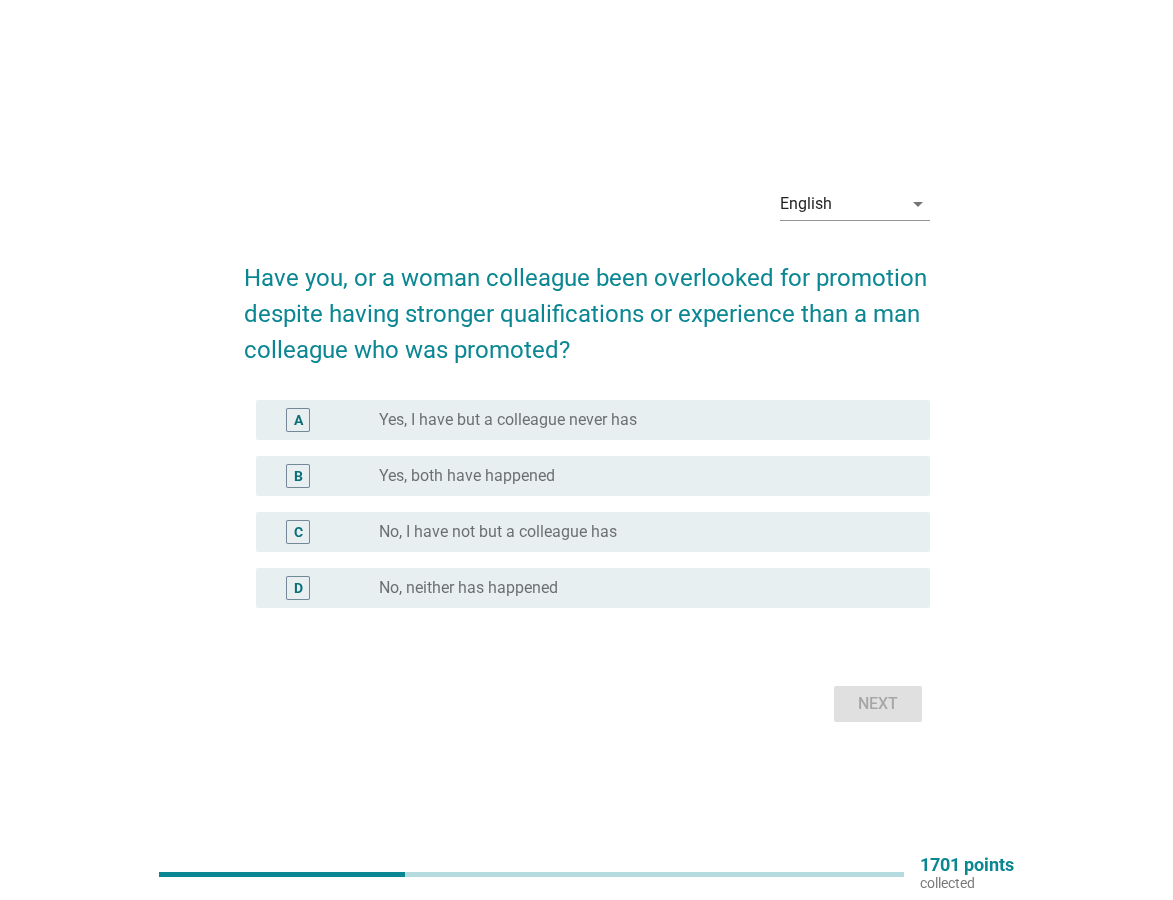 click on "No, neither has happened" at bounding box center (468, 588) 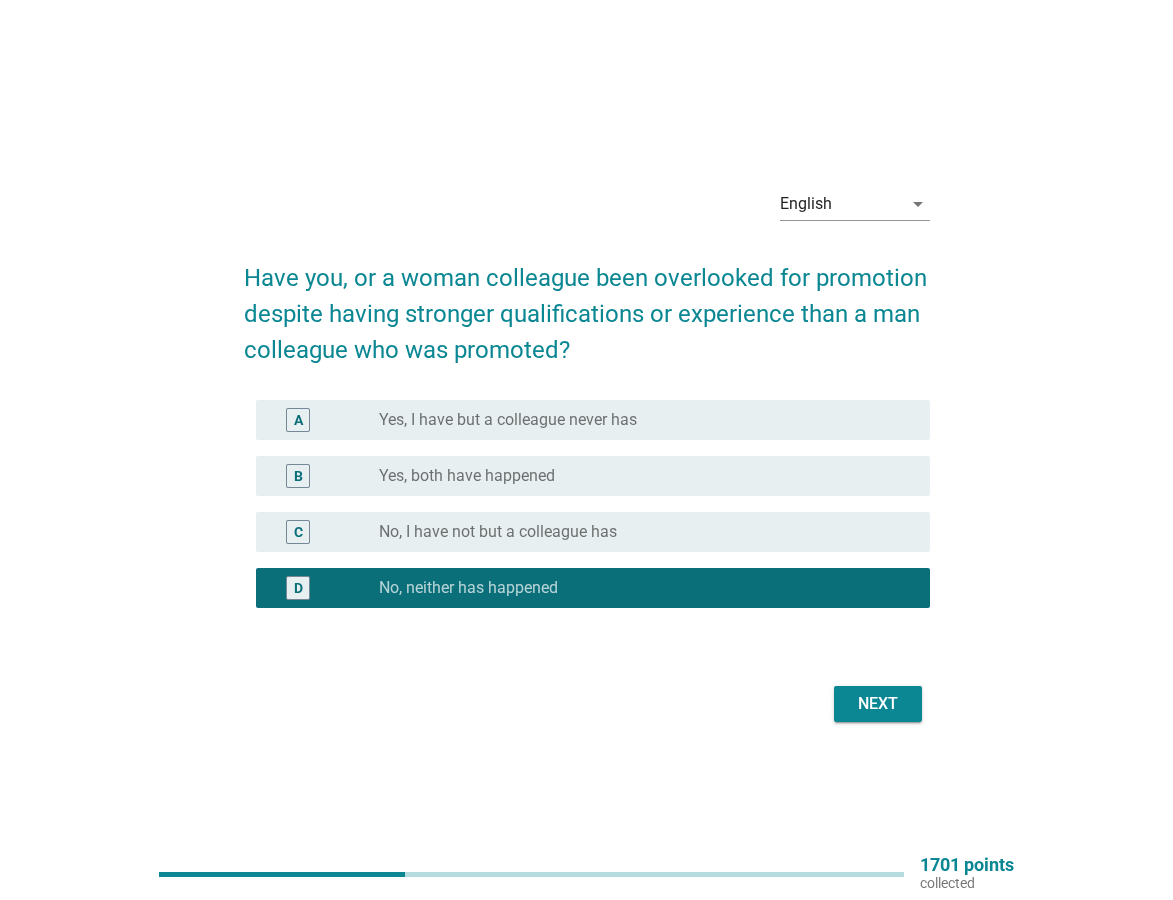 click on "Next" at bounding box center [878, 704] 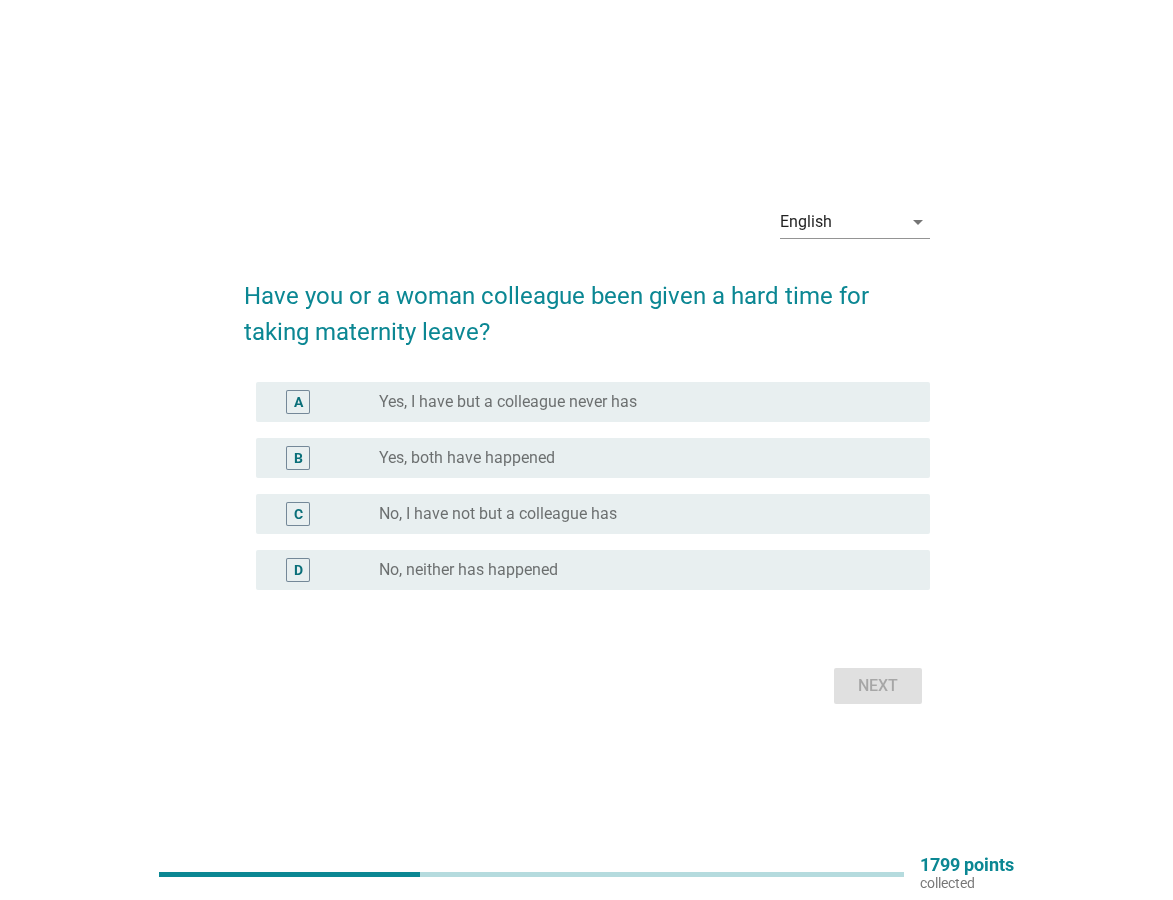 click on "No, neither has happened" at bounding box center (468, 570) 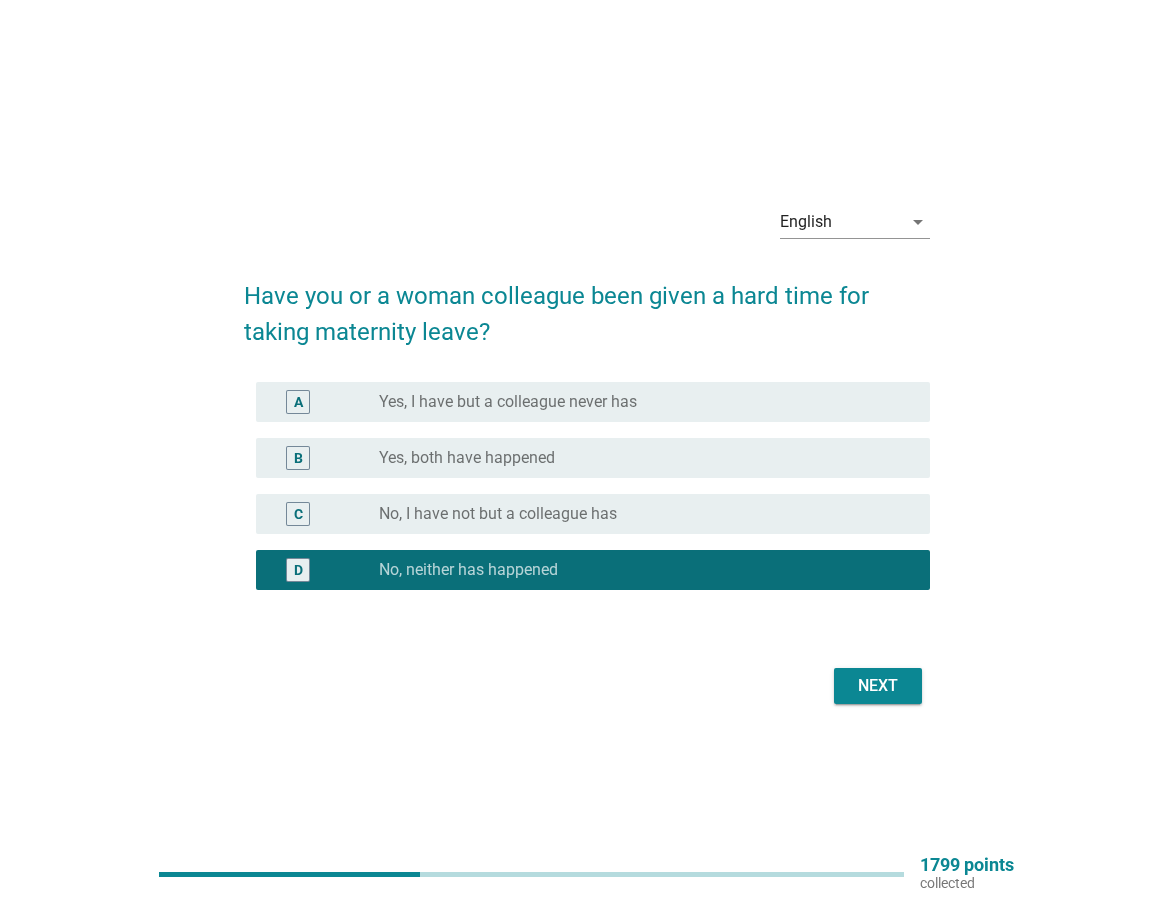 click on "Next" at bounding box center [878, 686] 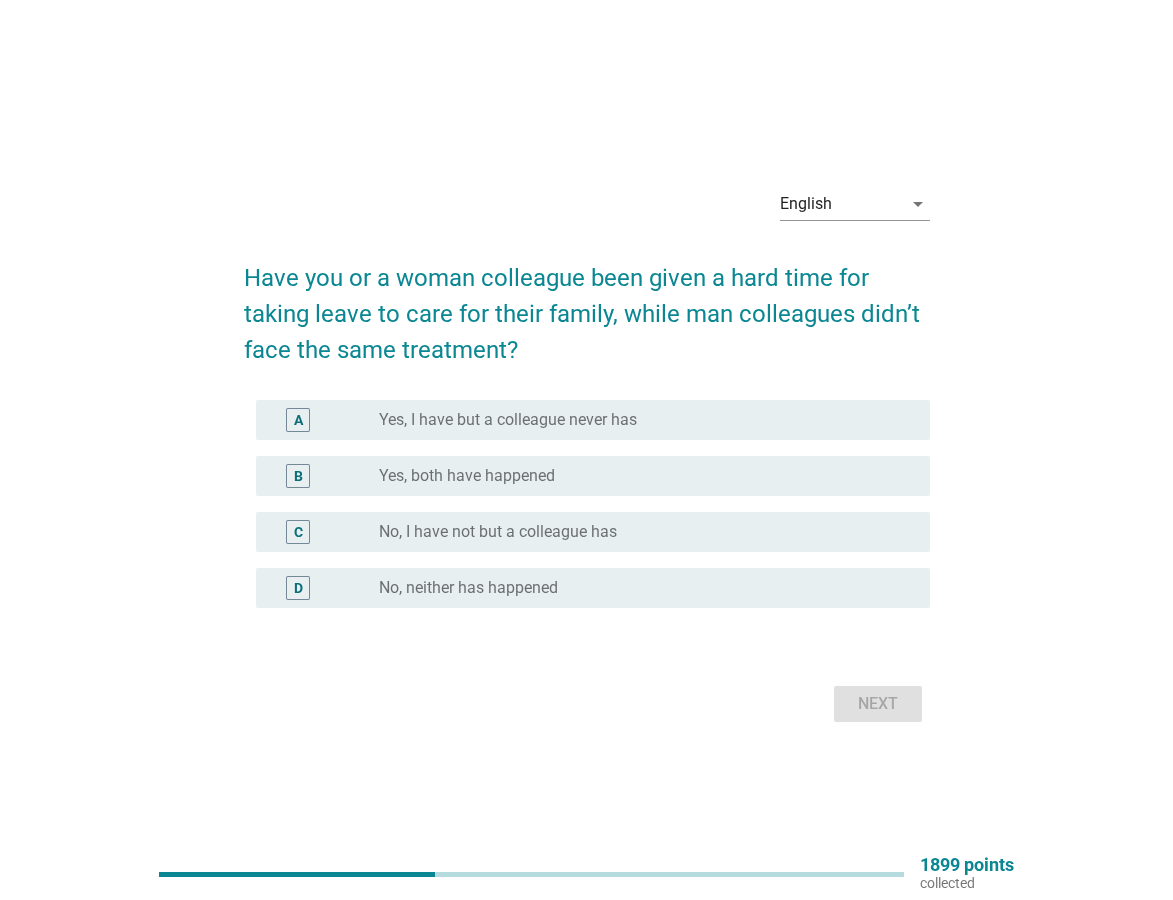 click on "radio_button_unchecked No, neither has happened" at bounding box center (638, 588) 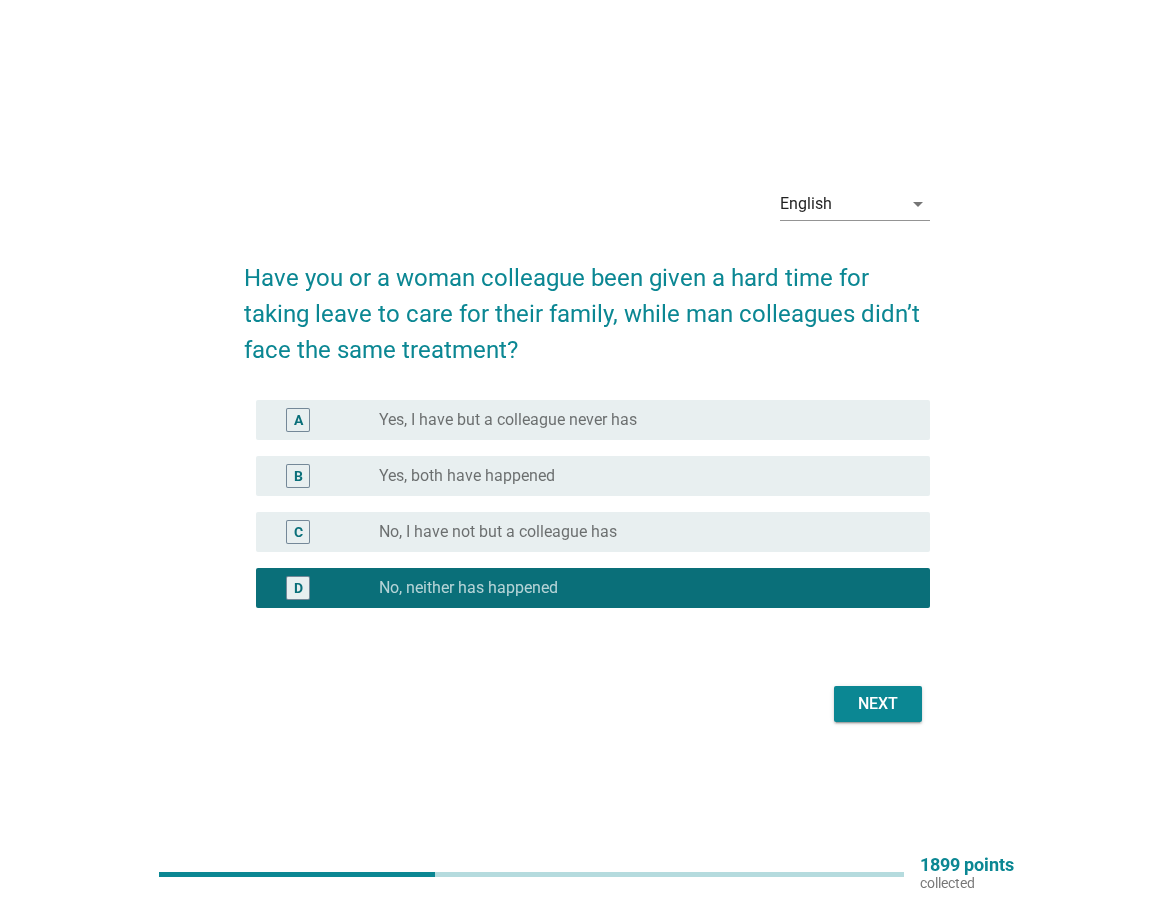 click on "Next" at bounding box center [878, 704] 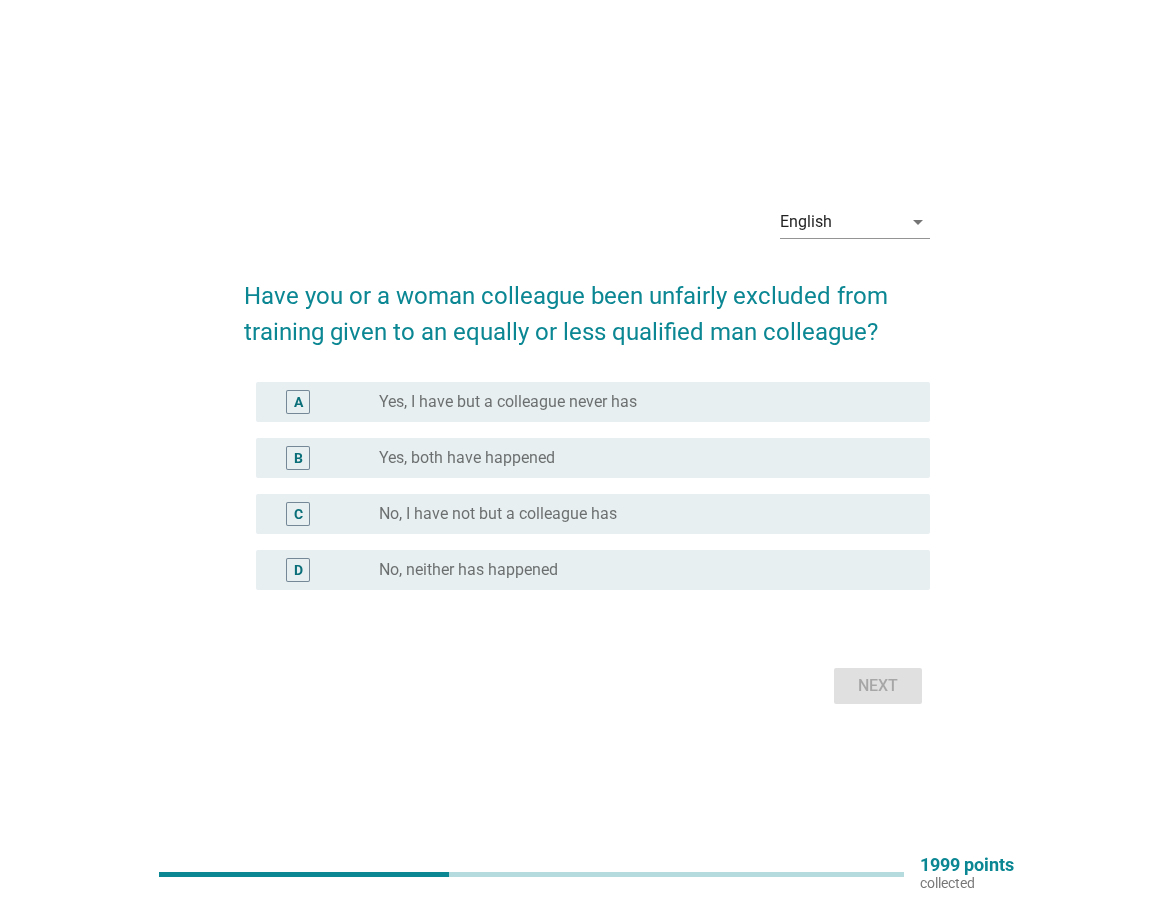 click on "No, neither has happened" at bounding box center [468, 570] 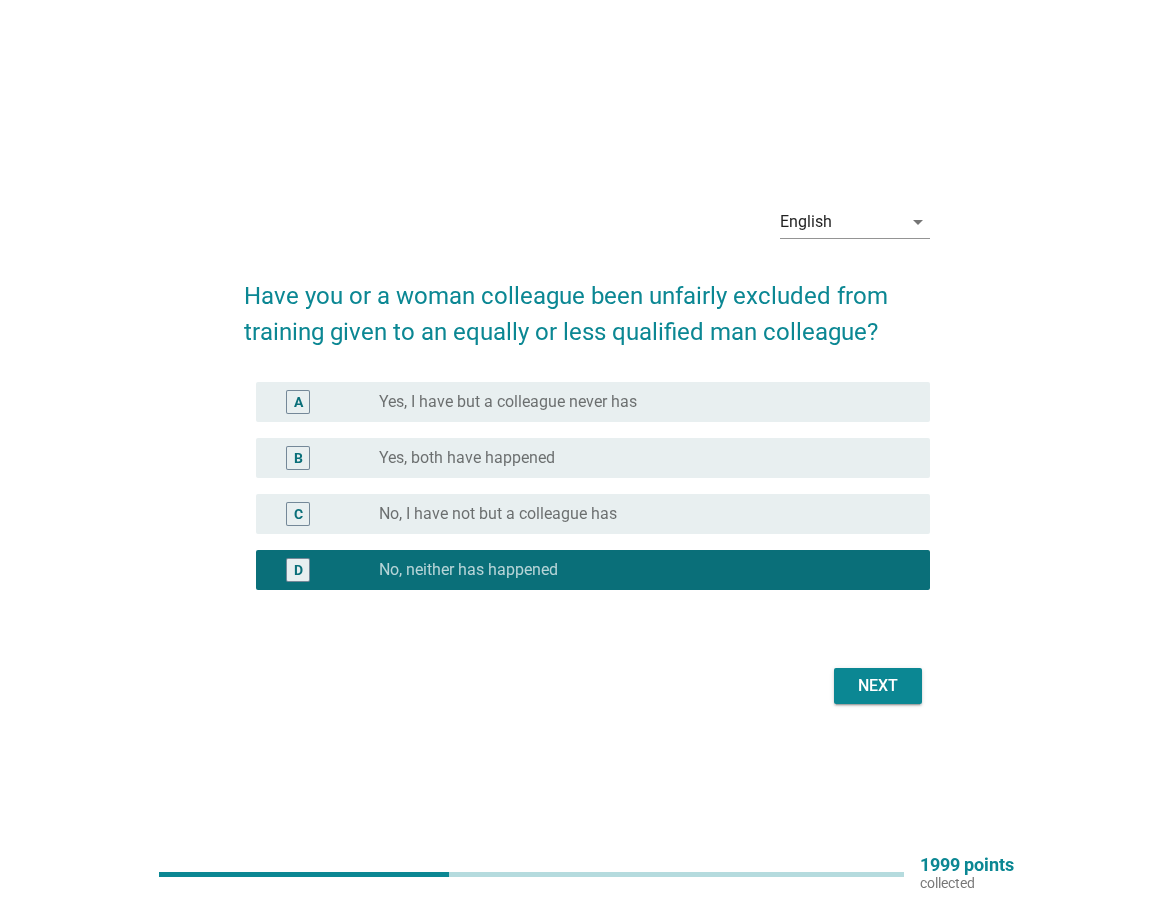 click on "Next" at bounding box center (878, 686) 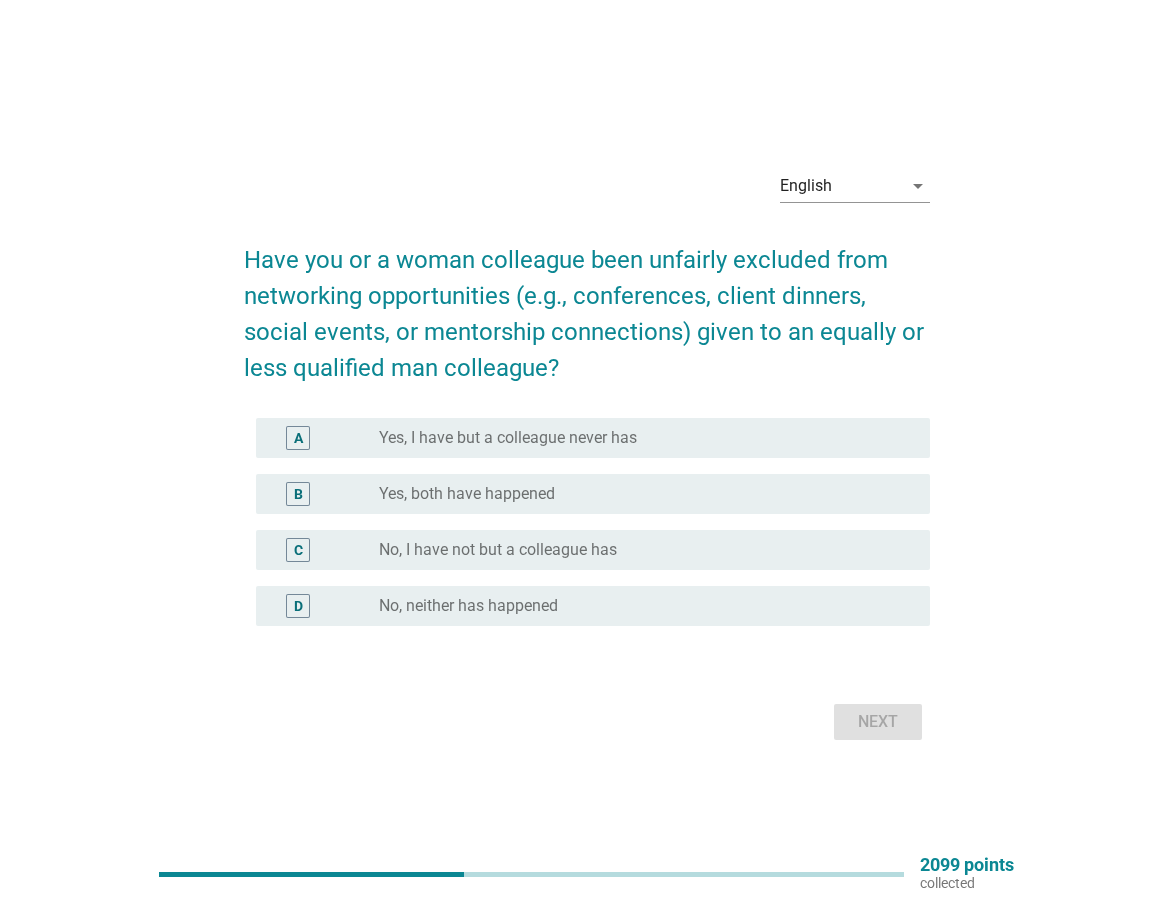 click on "radio_button_unchecked No, neither has happened" at bounding box center (638, 606) 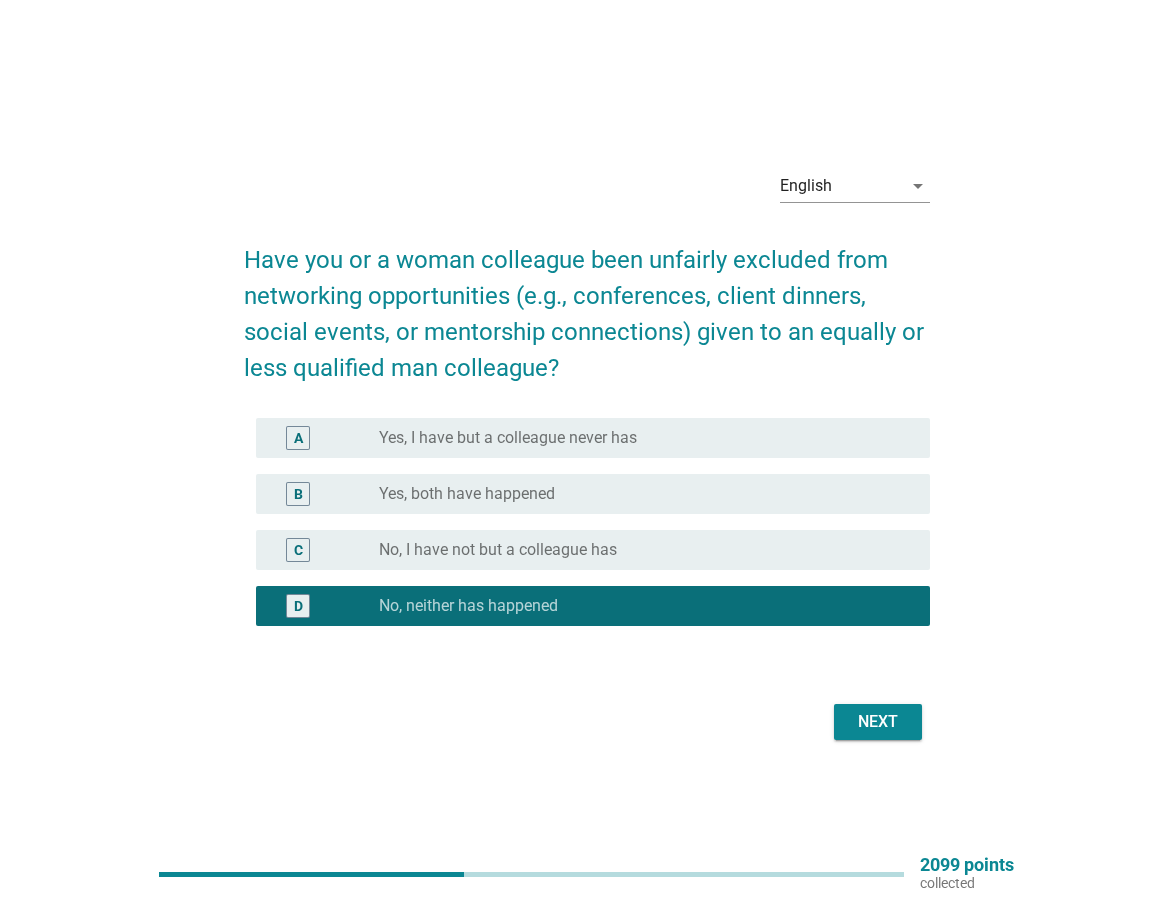 click on "Next" at bounding box center [878, 722] 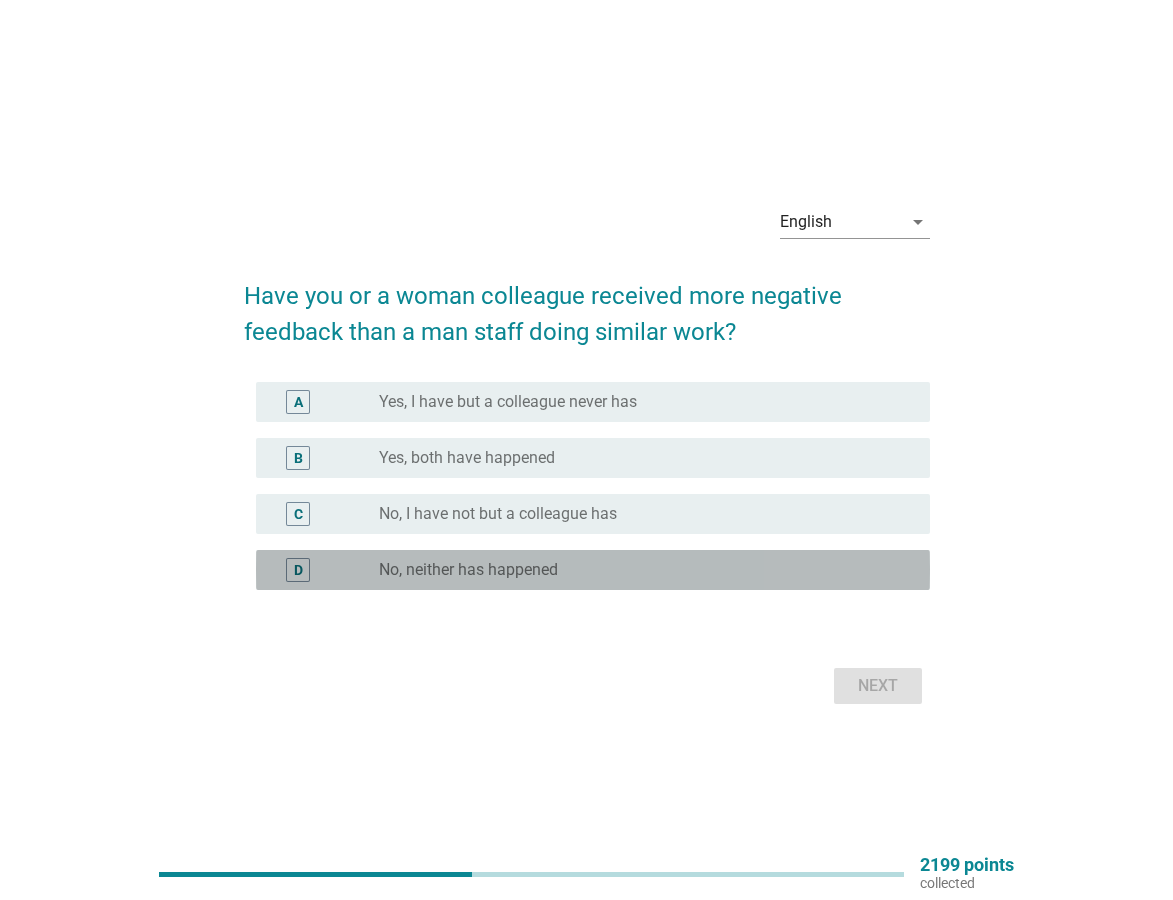 click on "No, neither has happened" at bounding box center [468, 570] 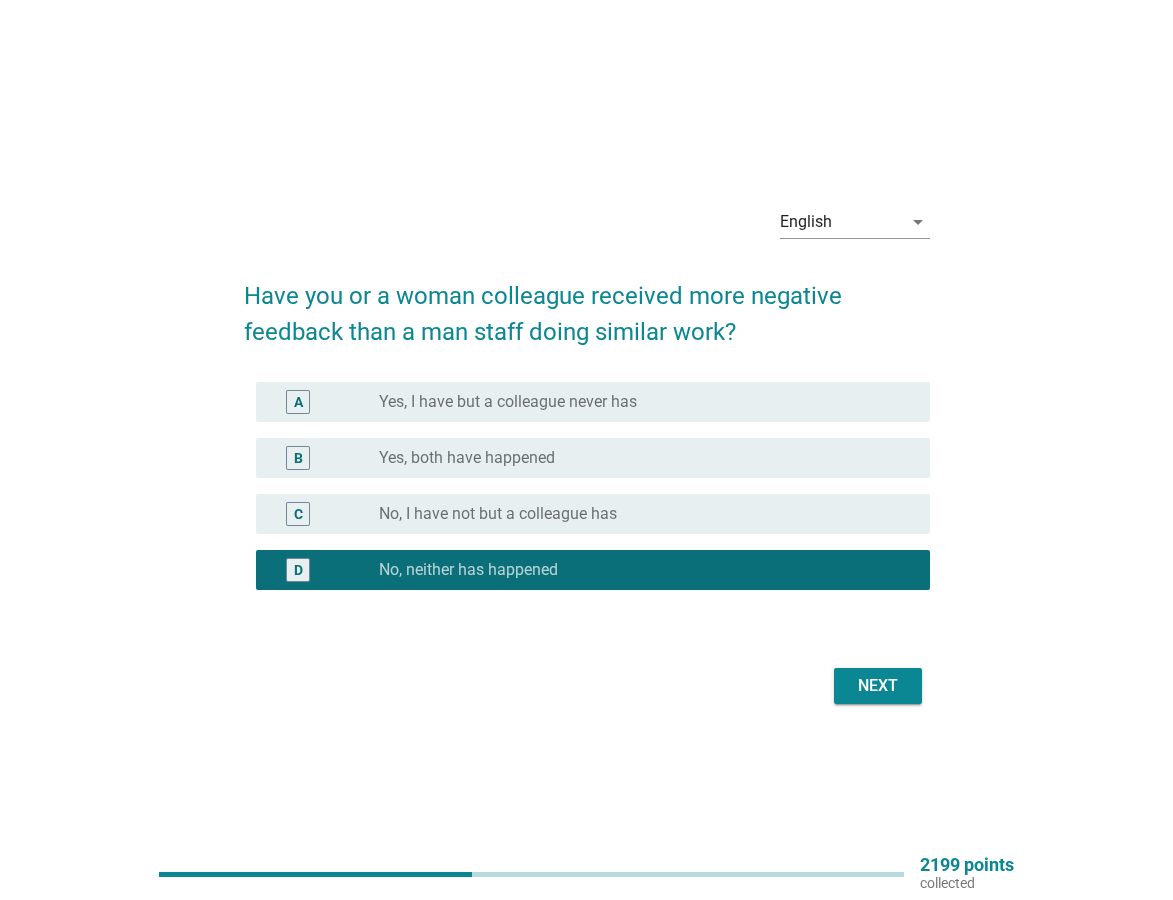 click on "Next" at bounding box center [878, 686] 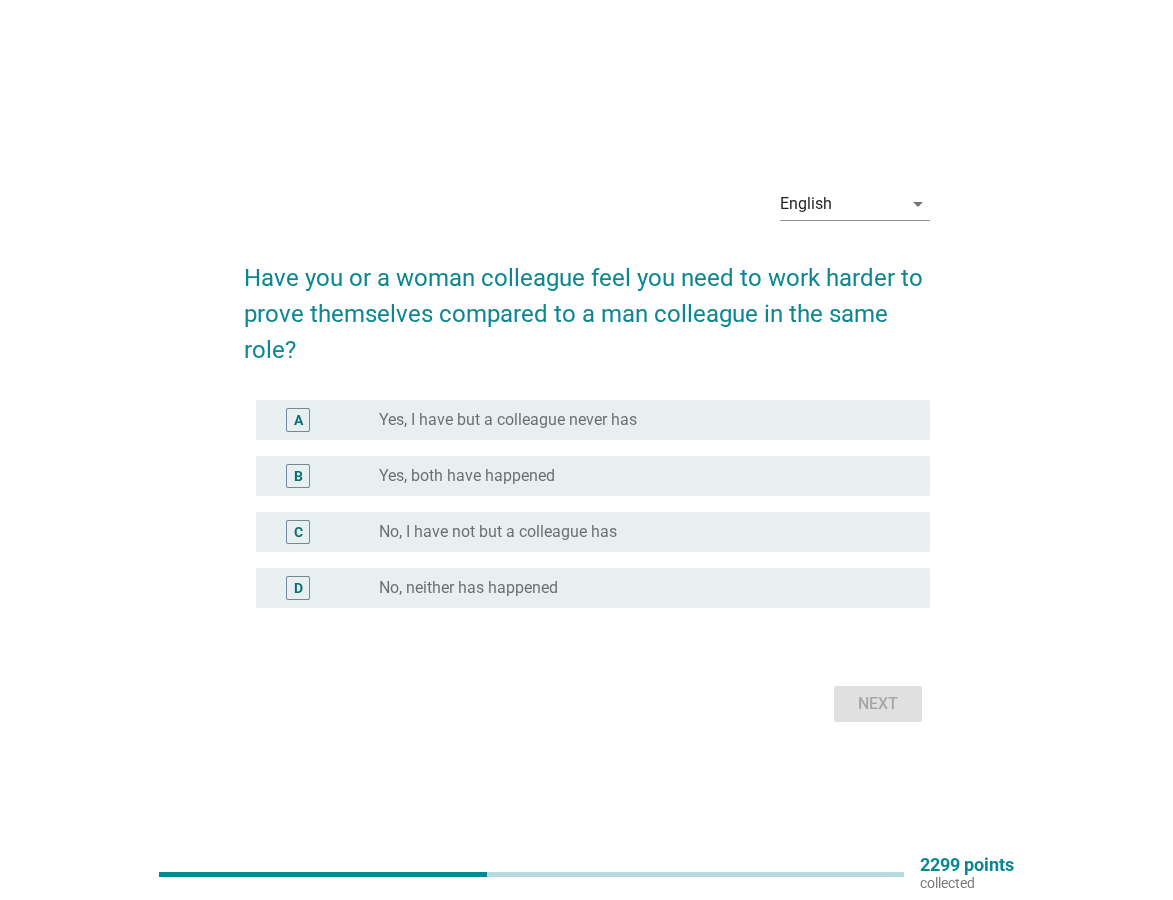 click on "radio_button_unchecked No, neither has happened" at bounding box center [638, 588] 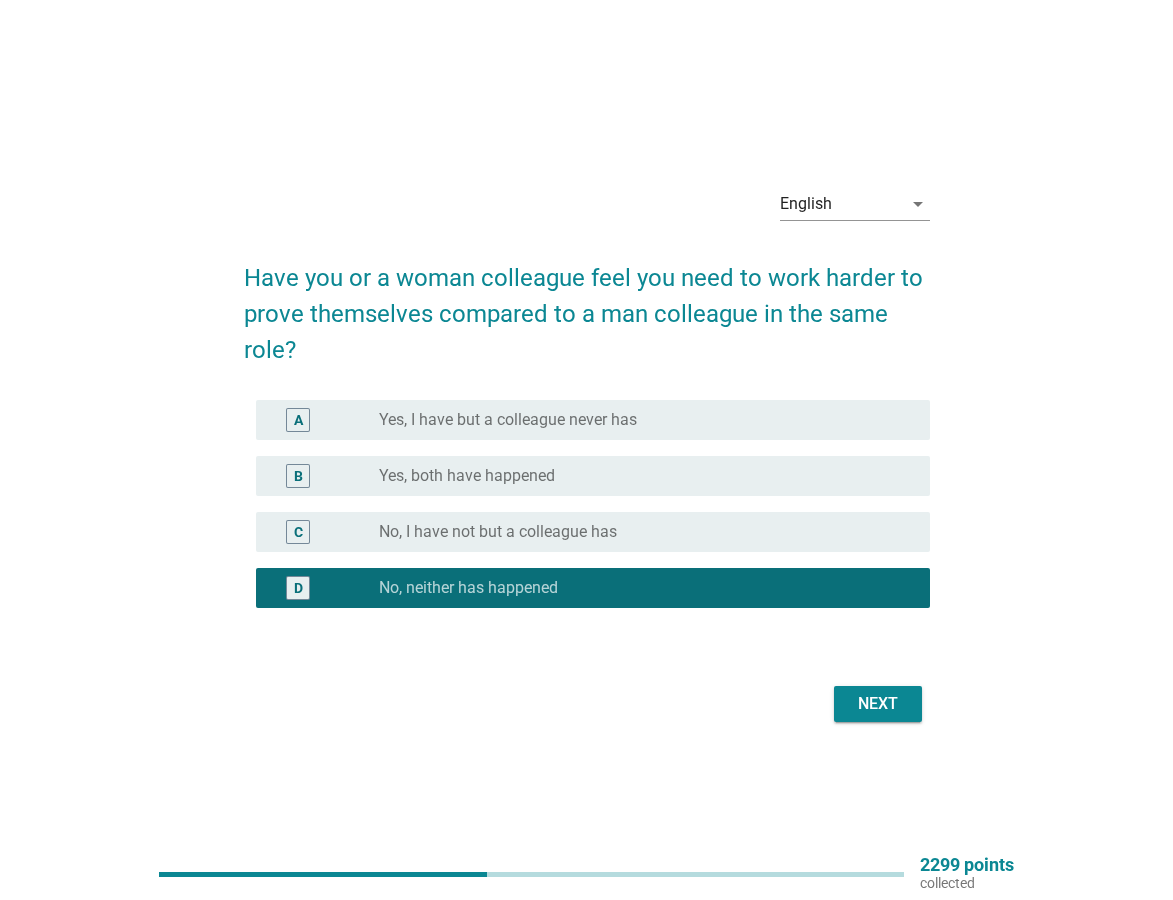 click on "Next" at bounding box center [878, 704] 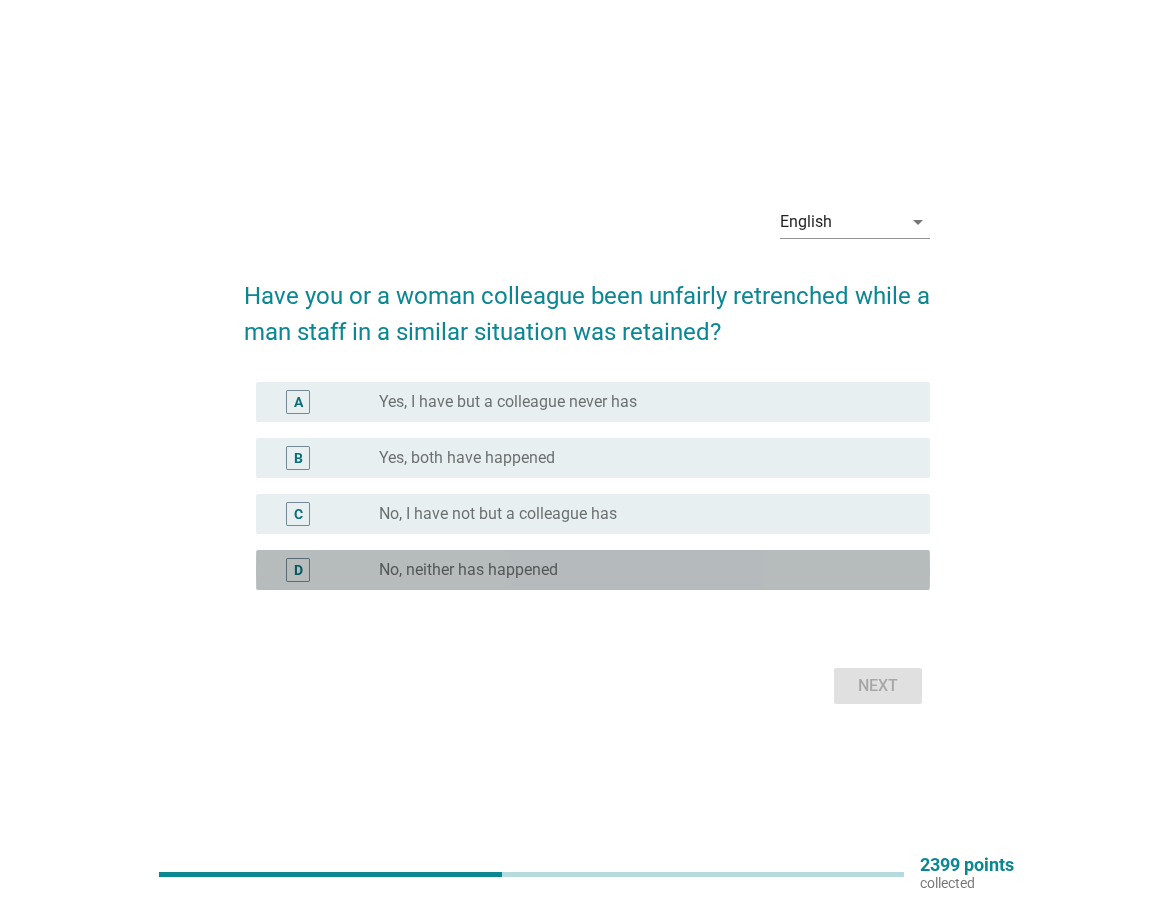 click on "No, neither has happened" at bounding box center (468, 570) 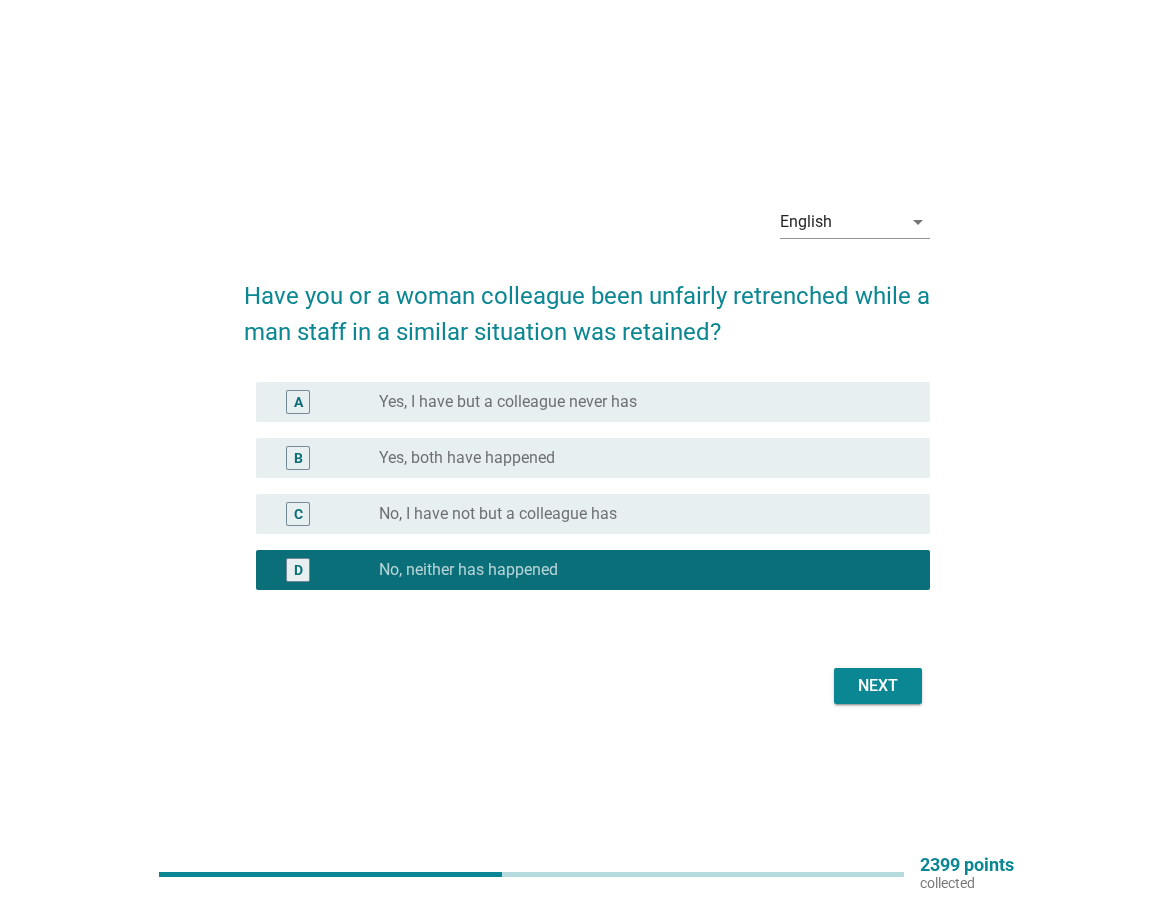 click on "Next" at bounding box center (878, 686) 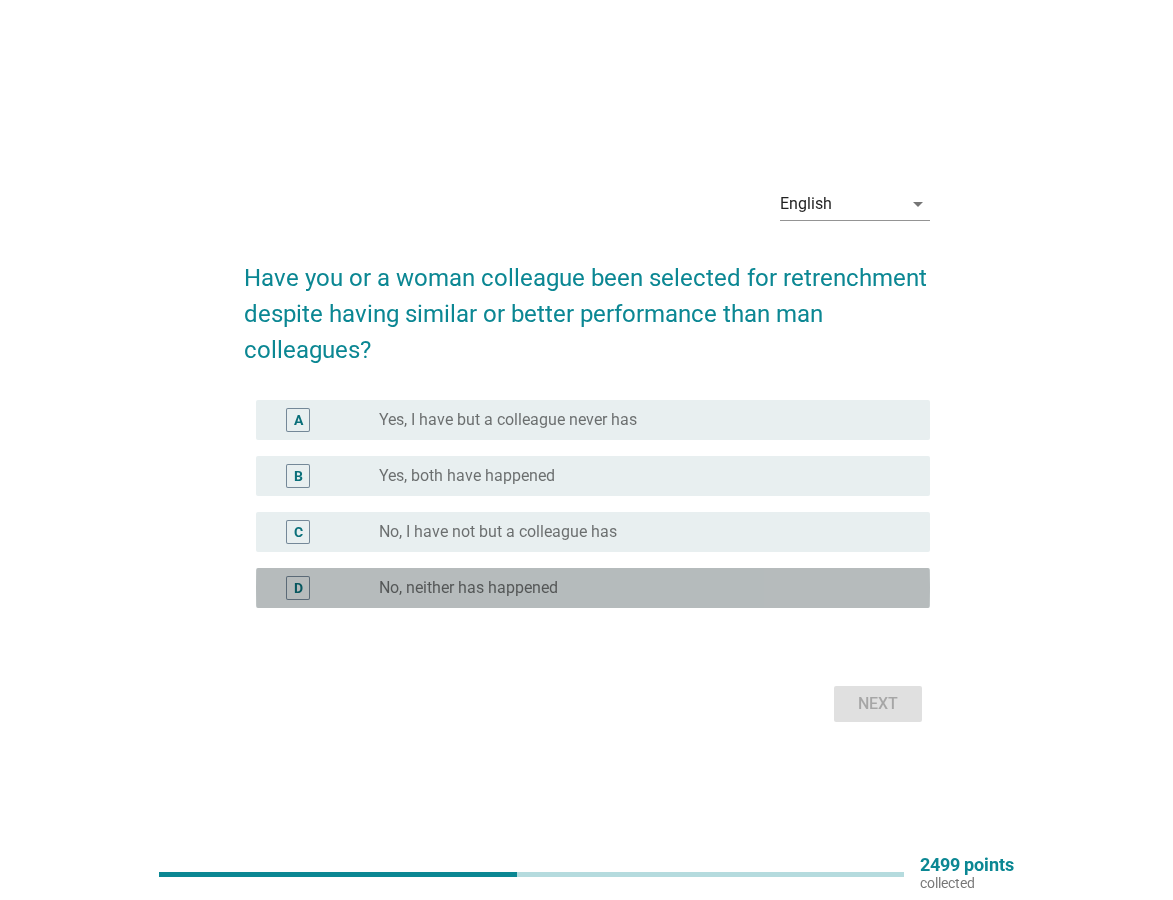 click on "radio_button_unchecked No, neither has happened" at bounding box center (646, 588) 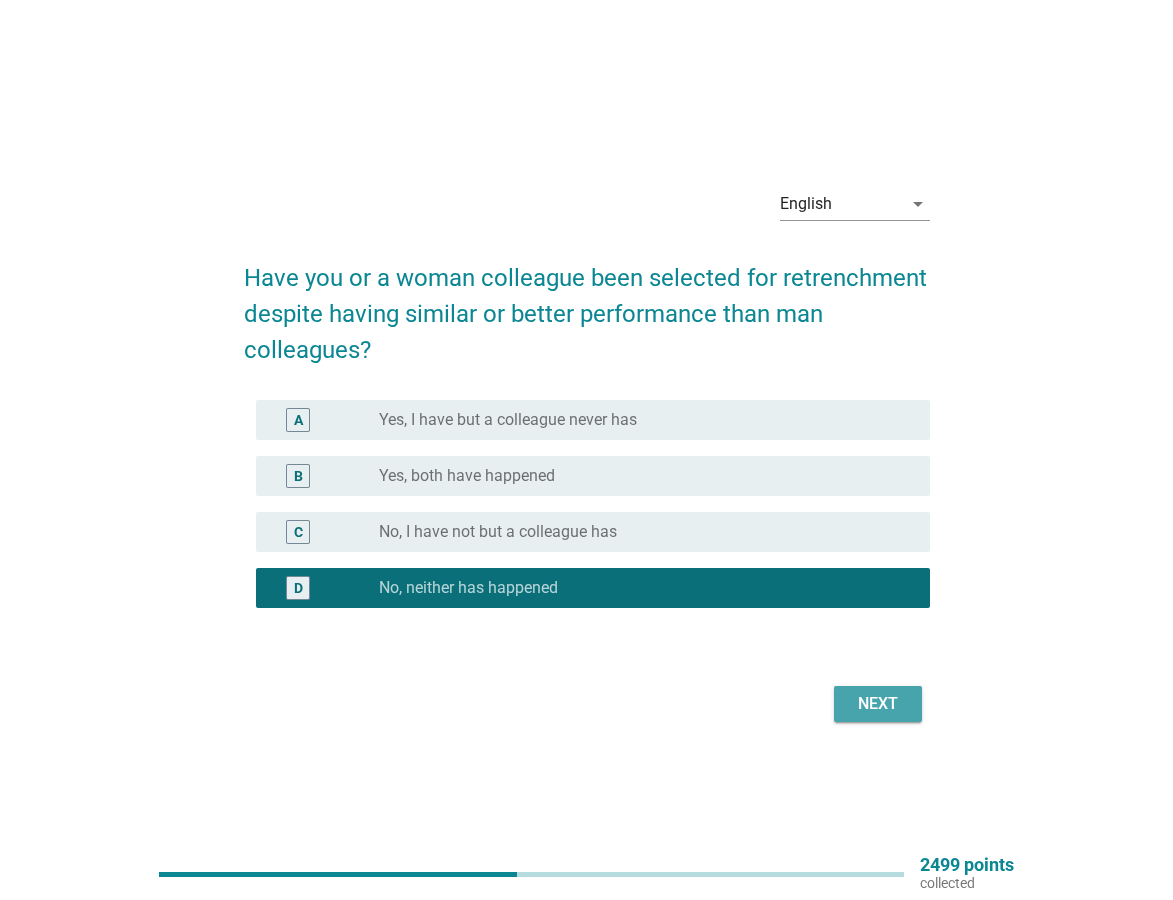 click on "Next" at bounding box center (878, 704) 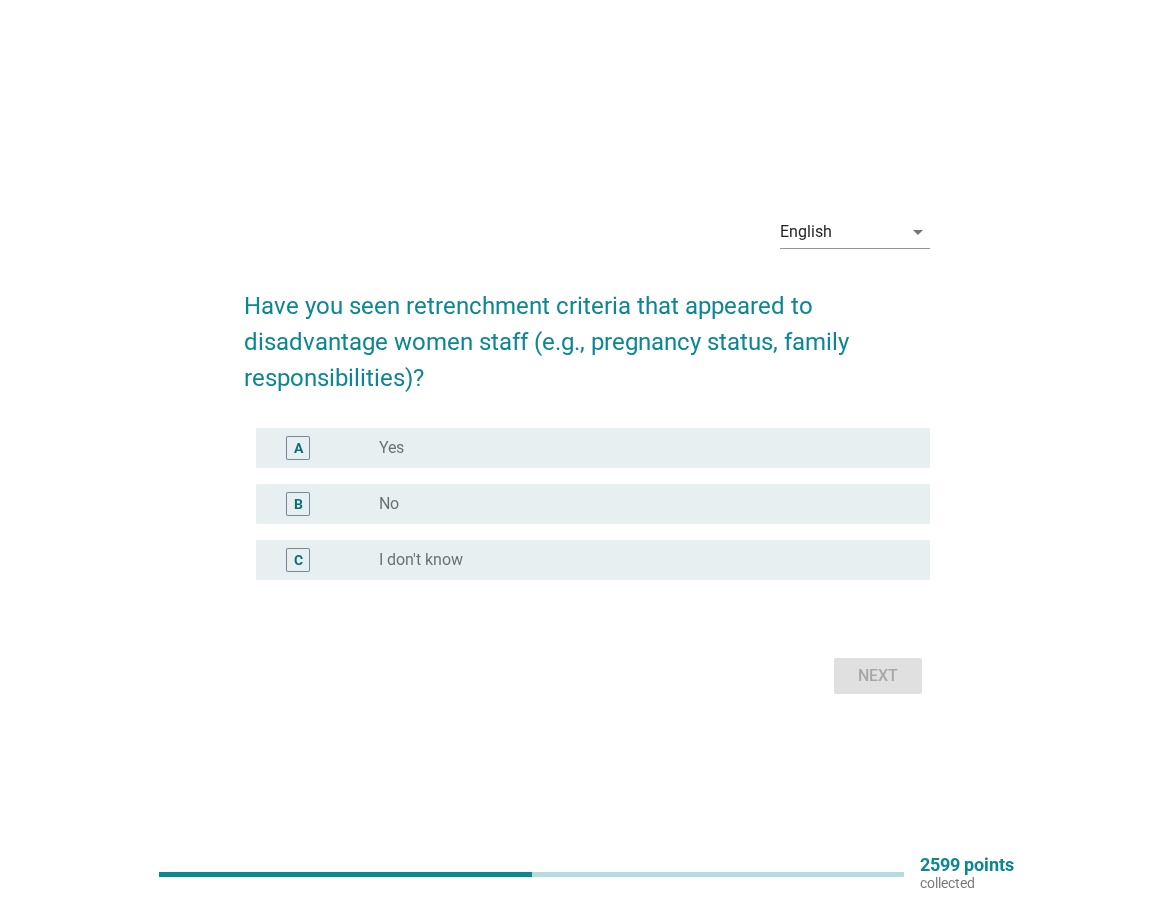 click on "radio_button_unchecked I don't know" at bounding box center (638, 560) 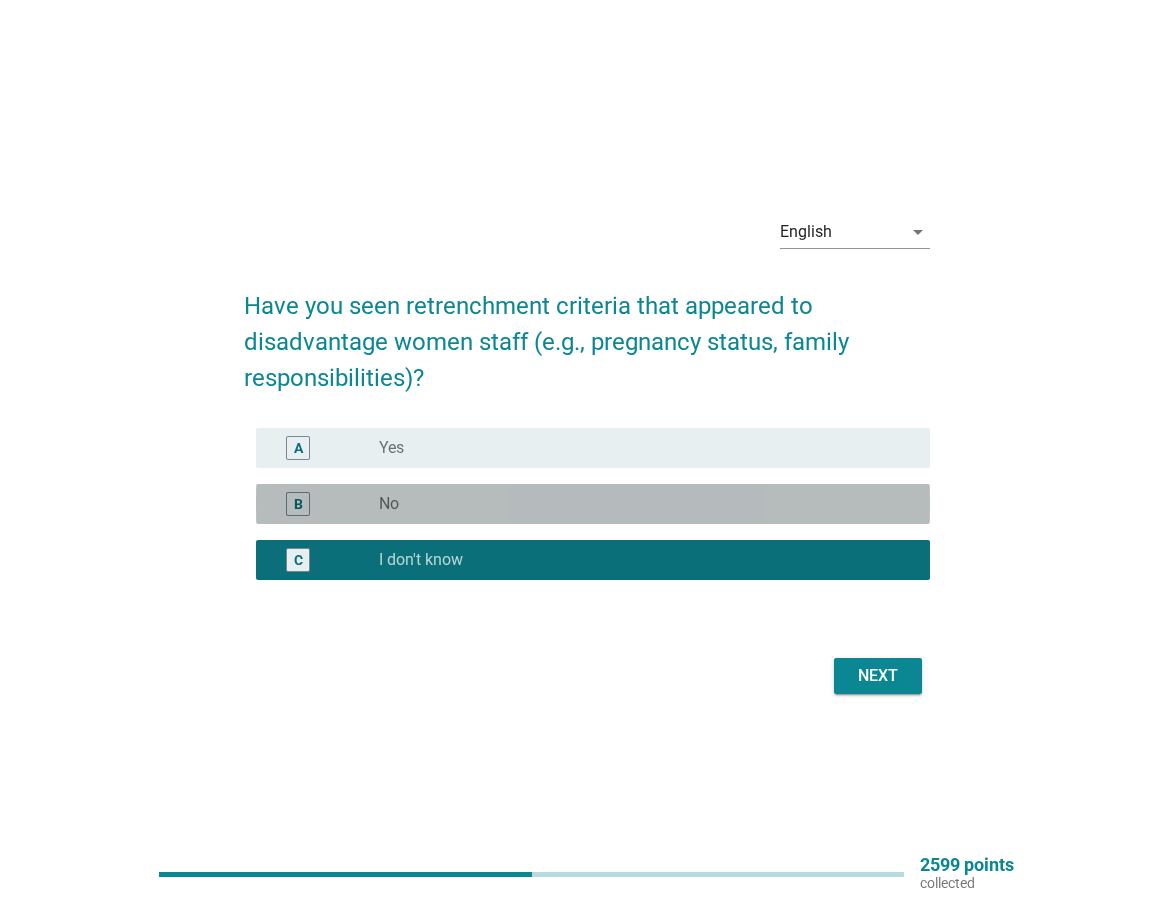 click on "radio_button_unchecked No" at bounding box center (638, 504) 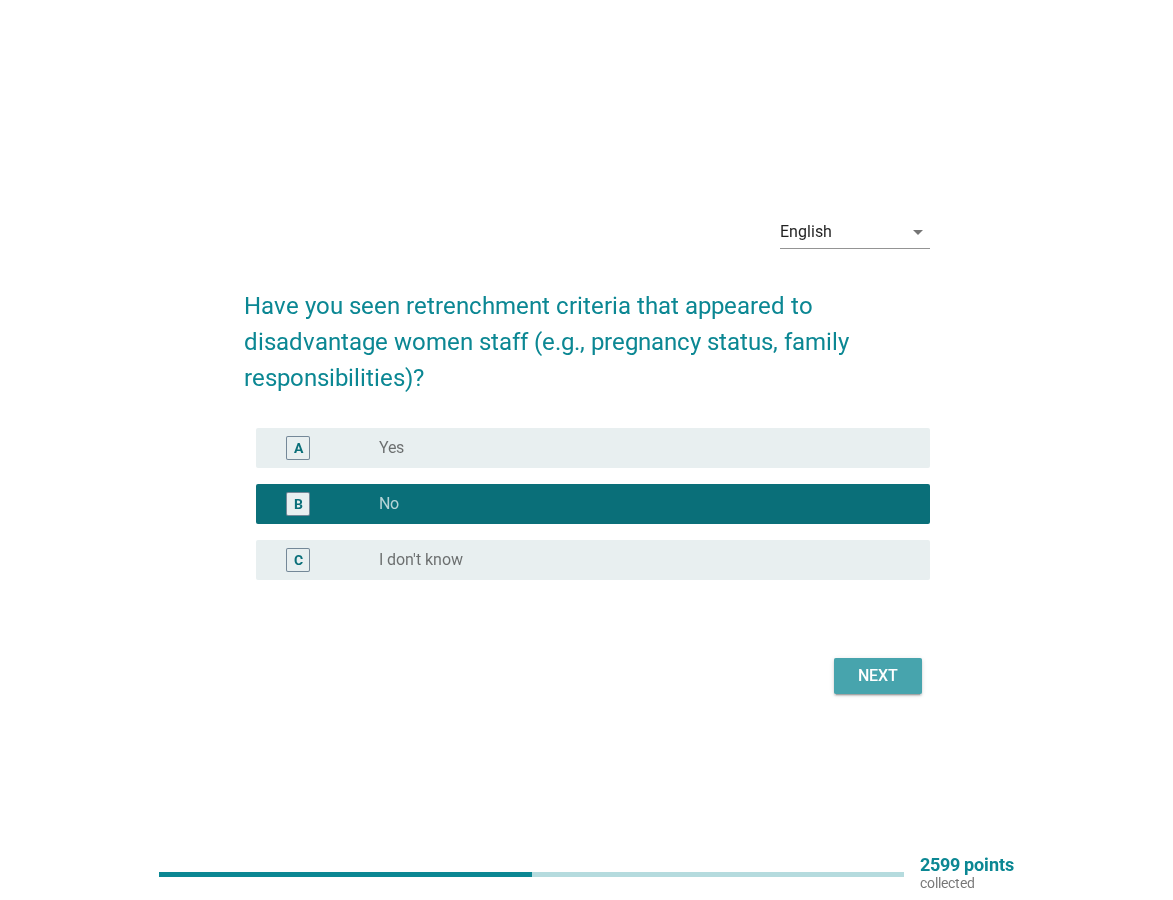 click on "Next" at bounding box center [878, 676] 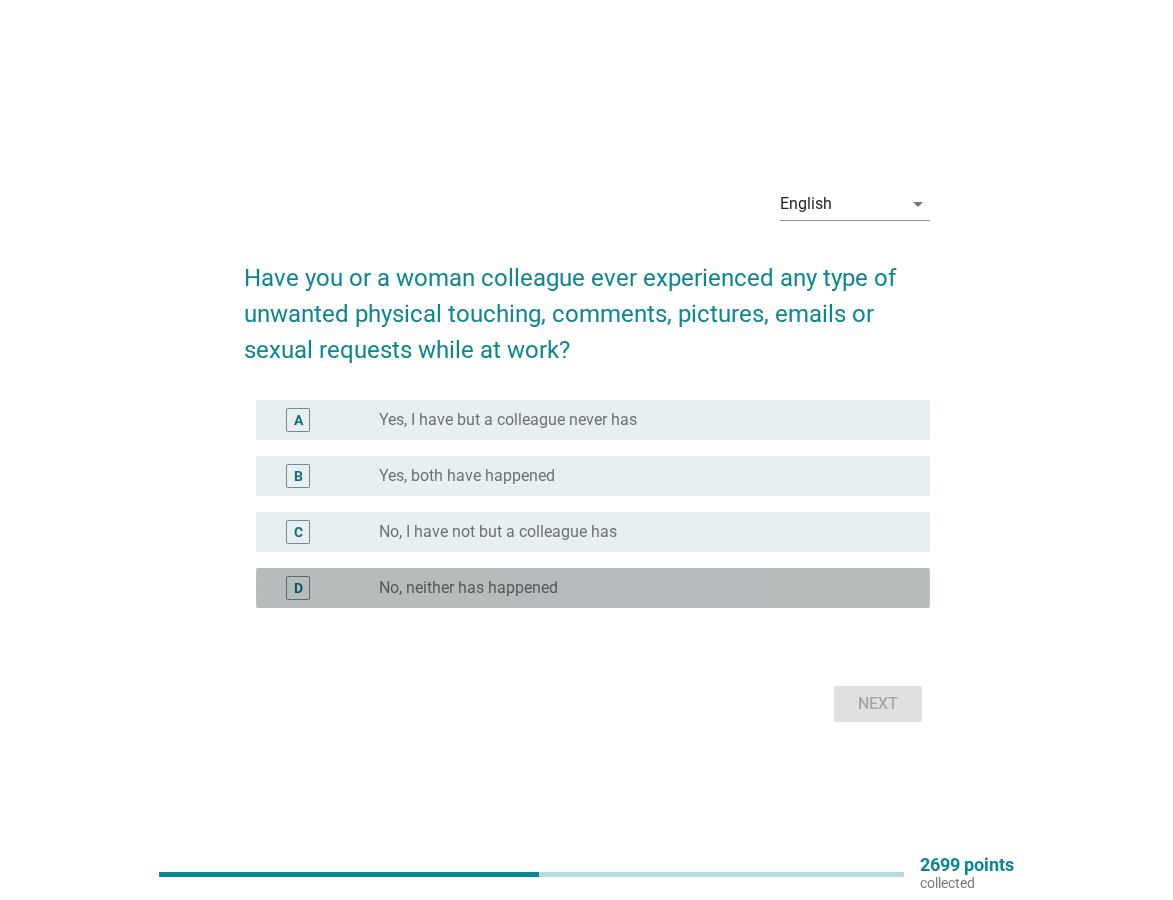 click on "No, neither has happened" at bounding box center [468, 588] 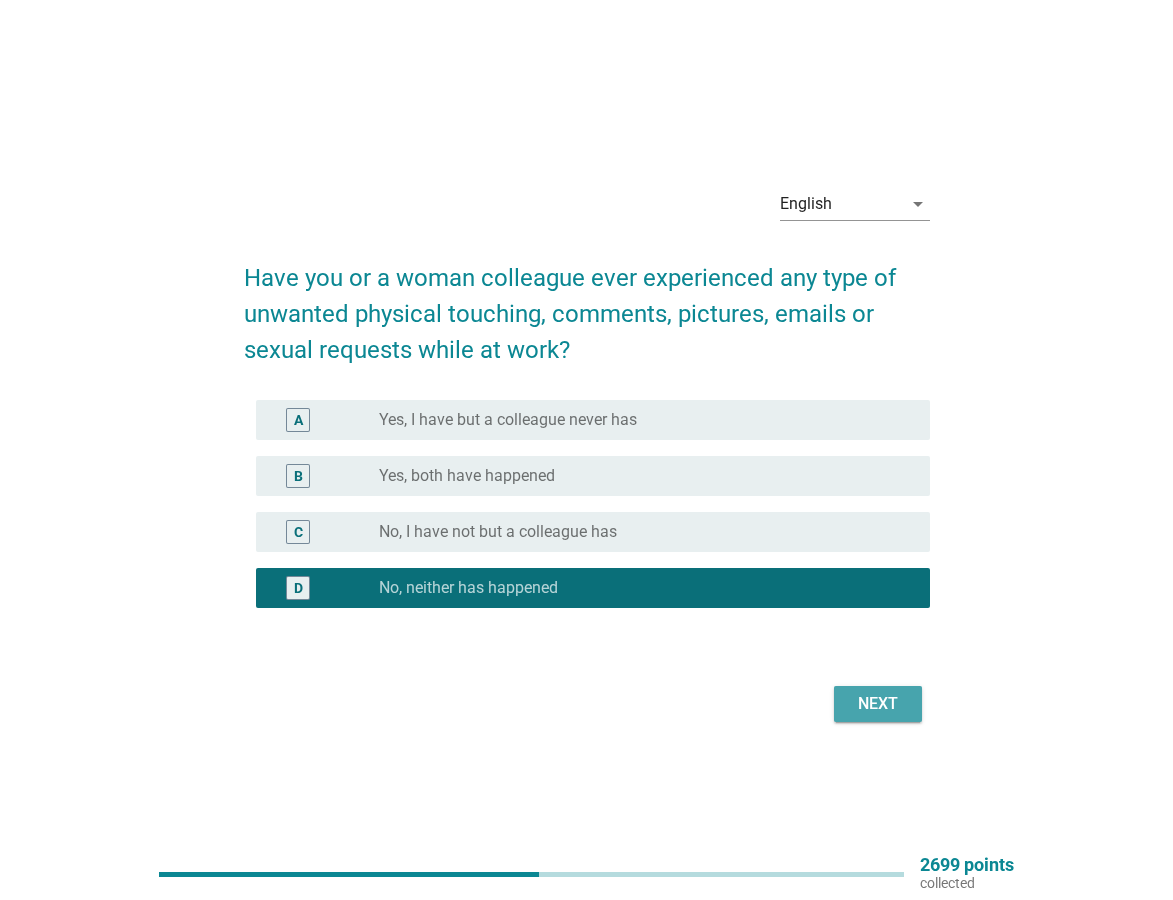 click on "Next" at bounding box center [878, 704] 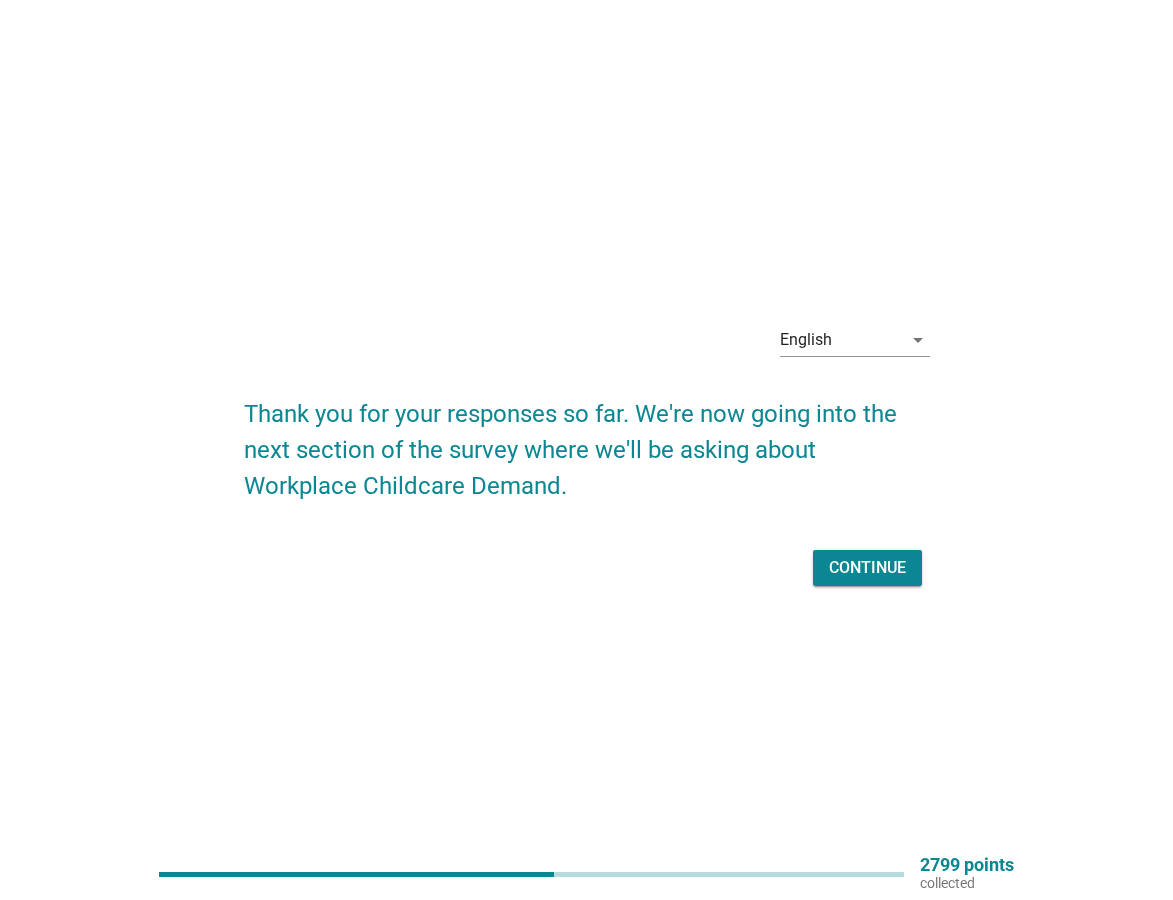 click on "Continue" at bounding box center [867, 568] 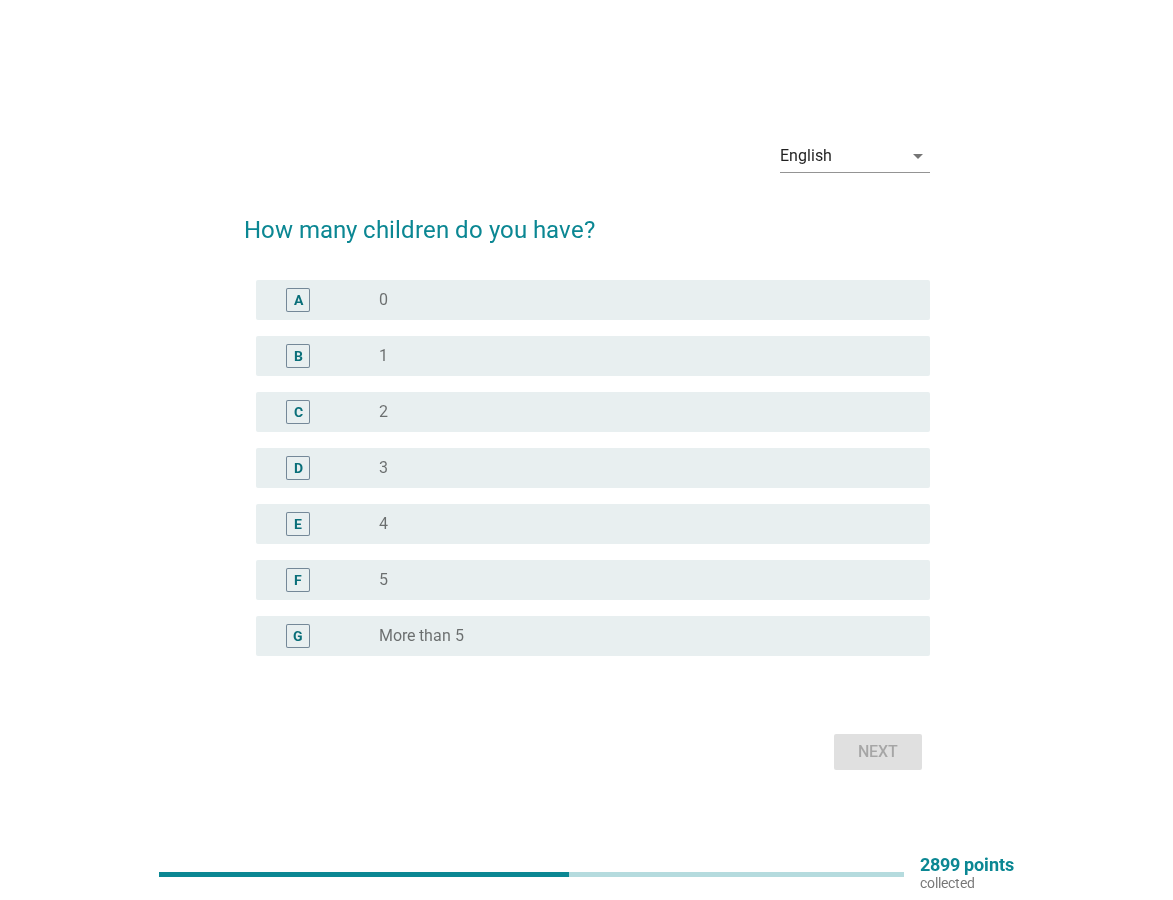 click on "A" at bounding box center (325, 300) 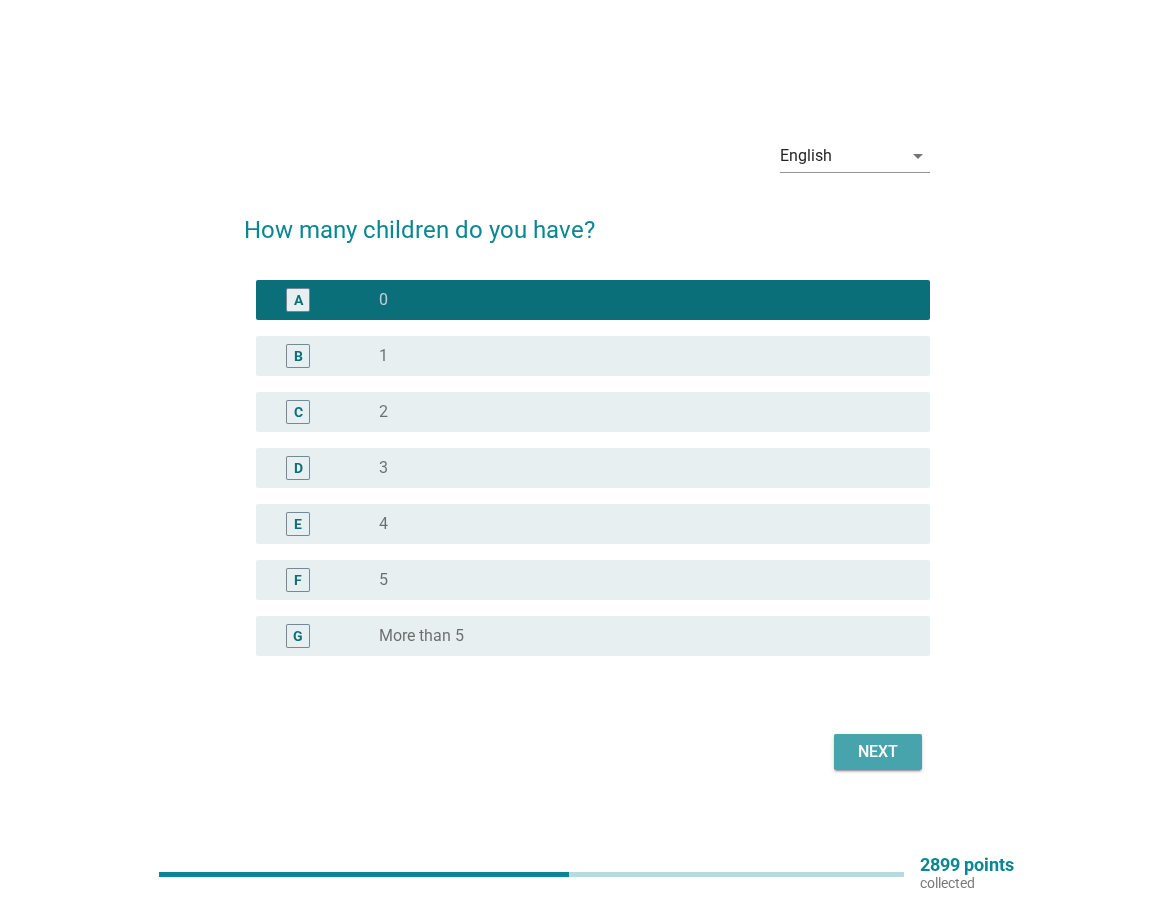 click on "Next" at bounding box center [878, 752] 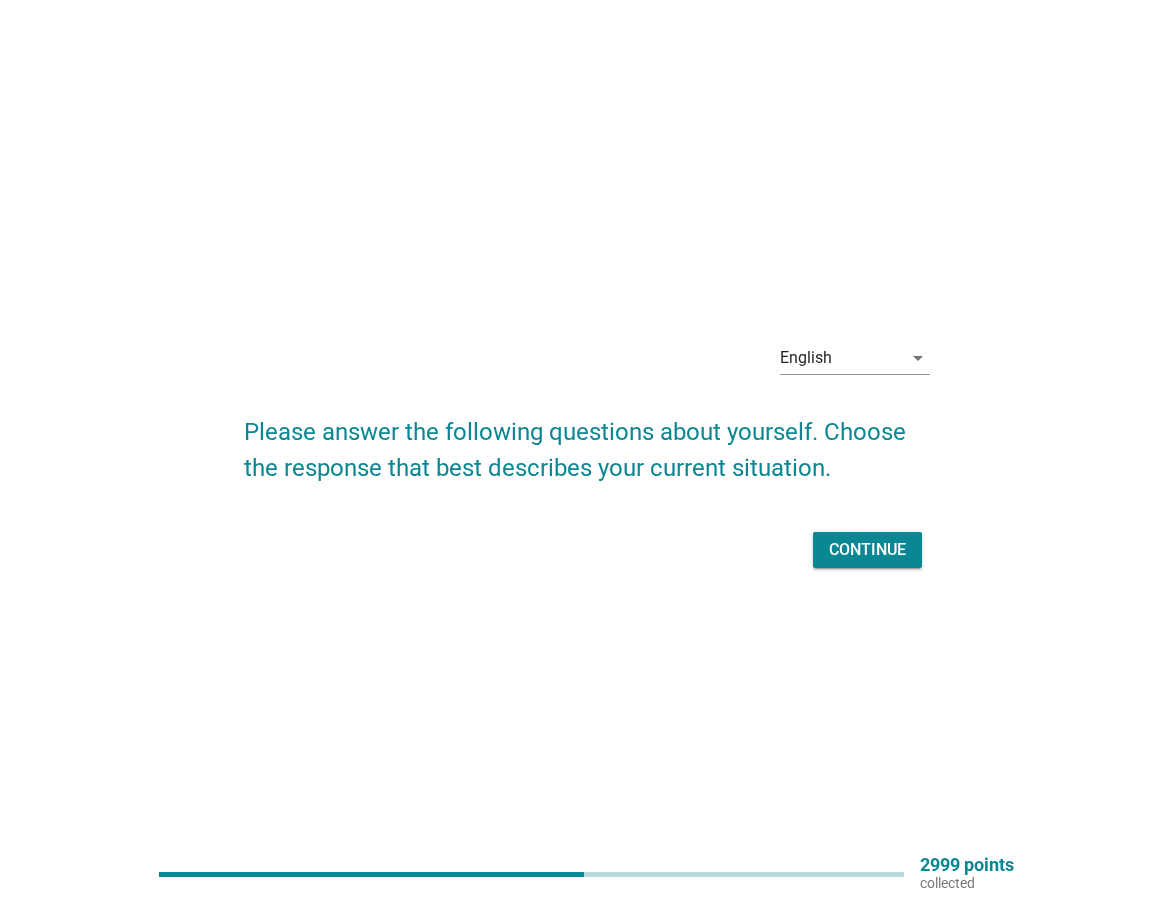 click on "Continue" at bounding box center [867, 550] 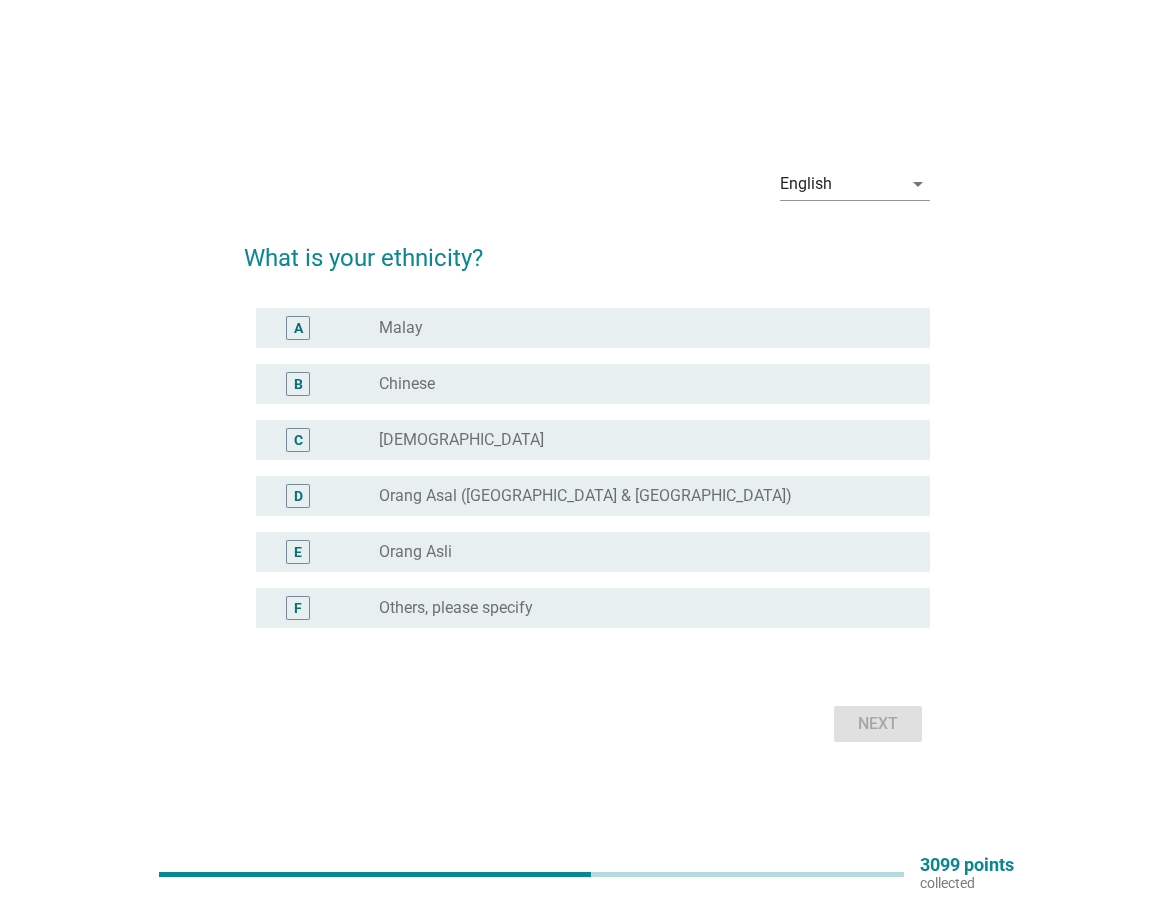 click on "Orang Asal ([GEOGRAPHIC_DATA] & [GEOGRAPHIC_DATA])" at bounding box center (585, 496) 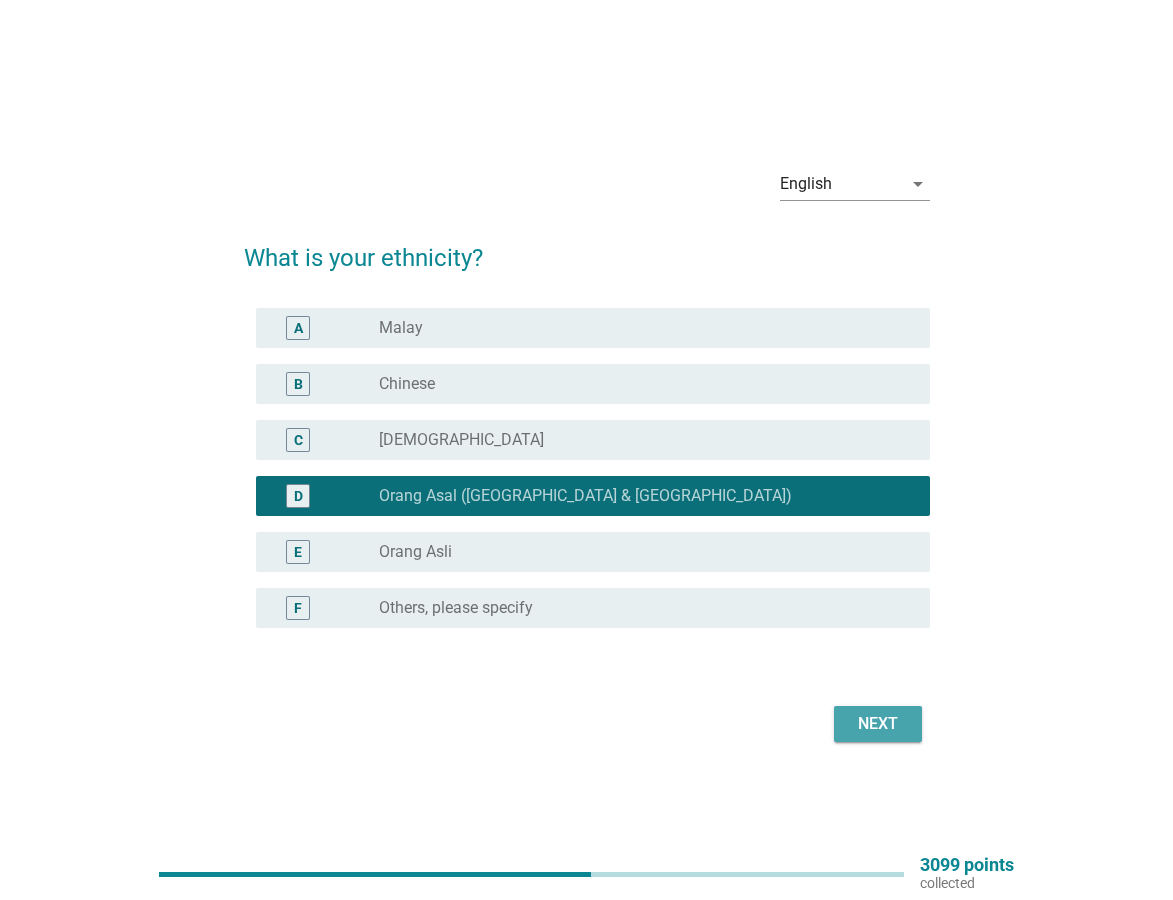 click on "Next" at bounding box center [878, 724] 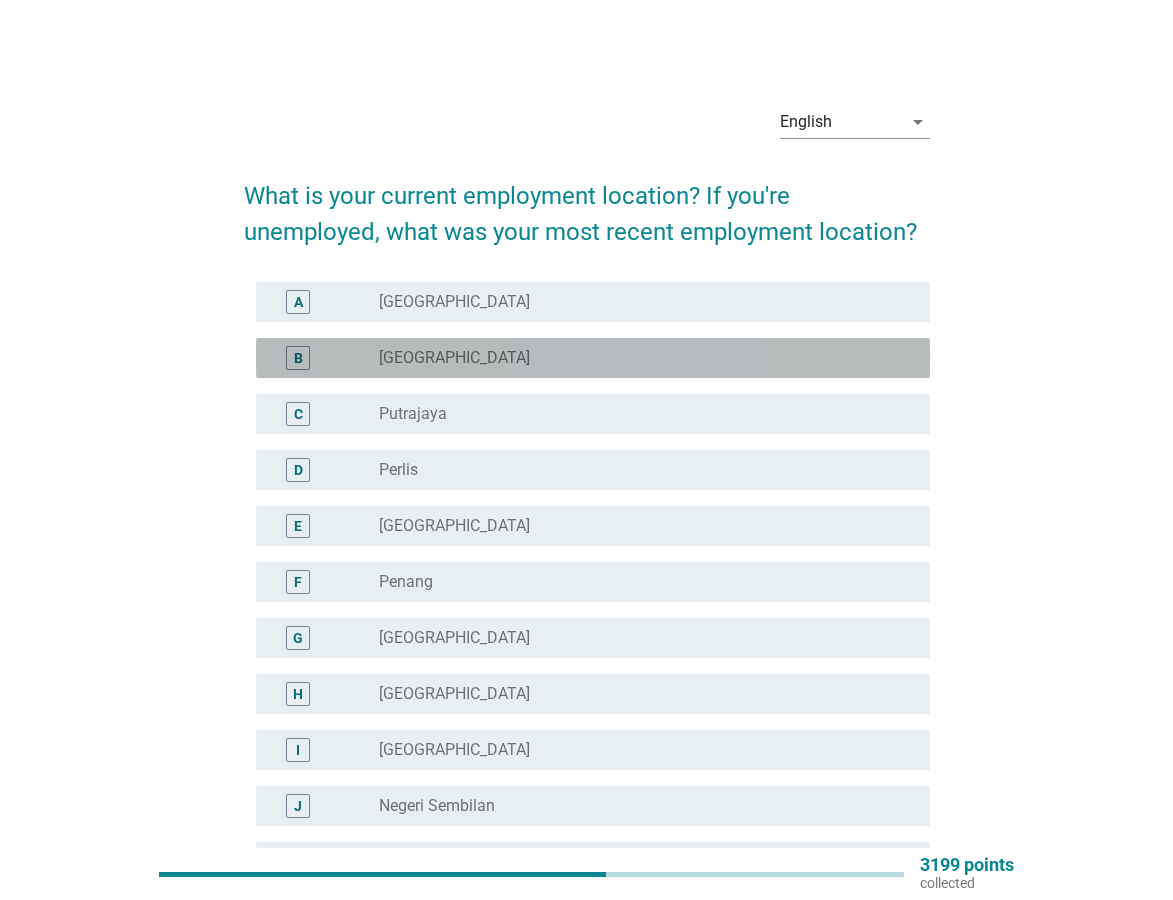 click on "[GEOGRAPHIC_DATA]" at bounding box center [454, 358] 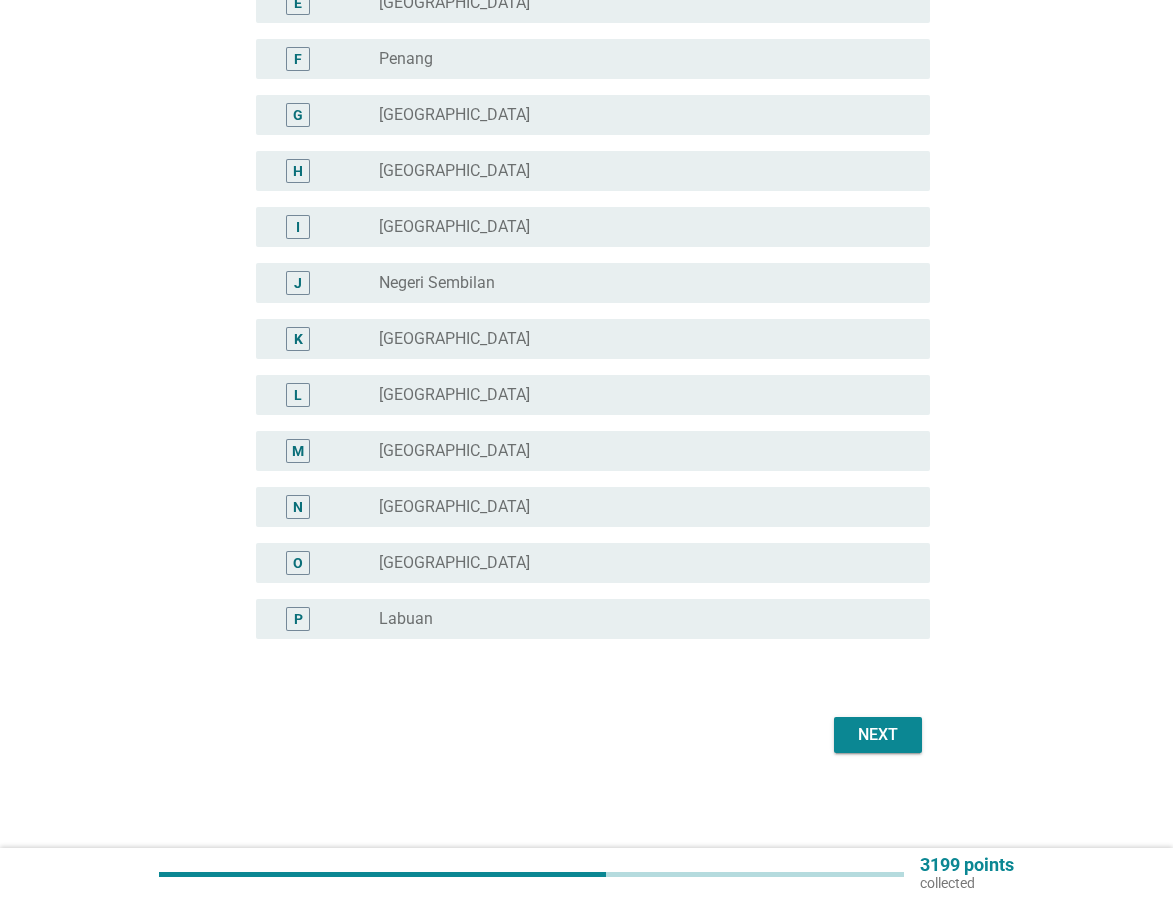 scroll, scrollTop: 524, scrollLeft: 0, axis: vertical 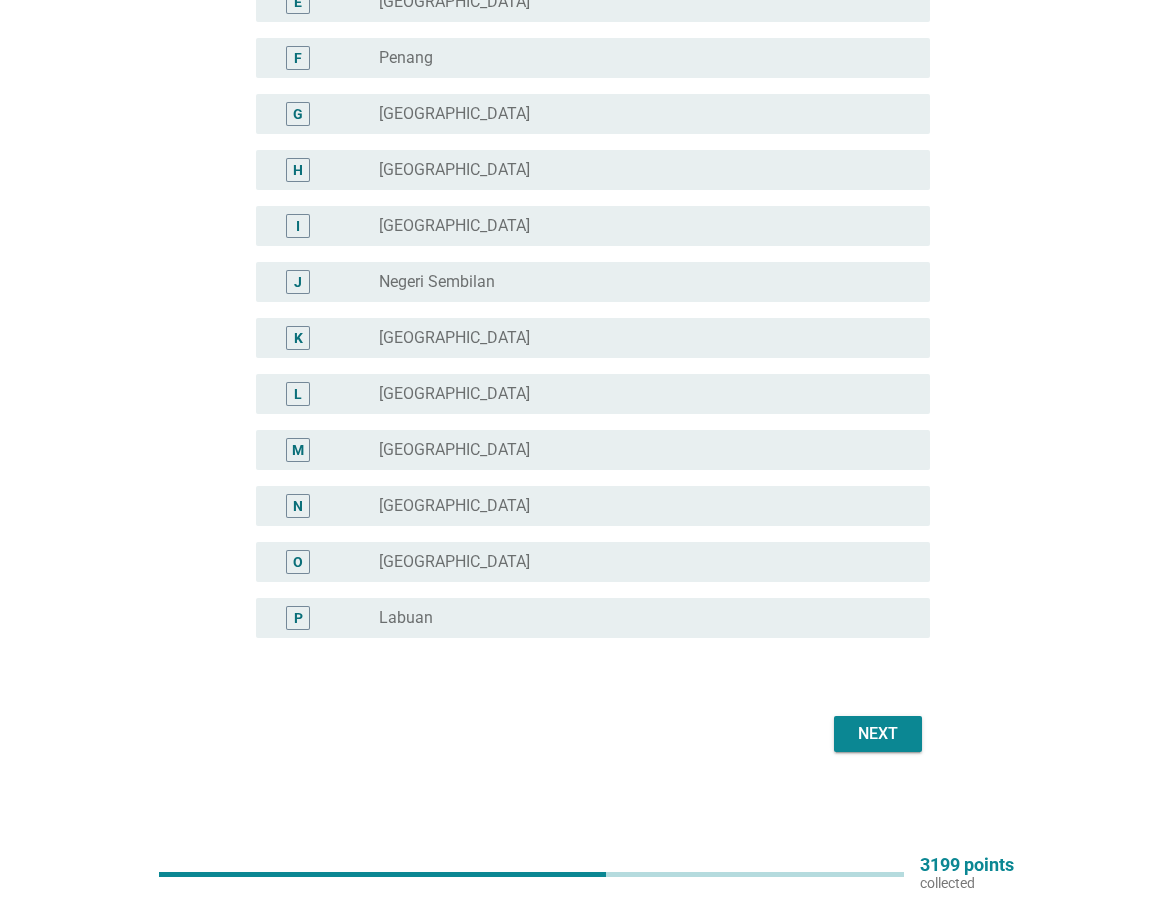 click on "Next" at bounding box center (878, 734) 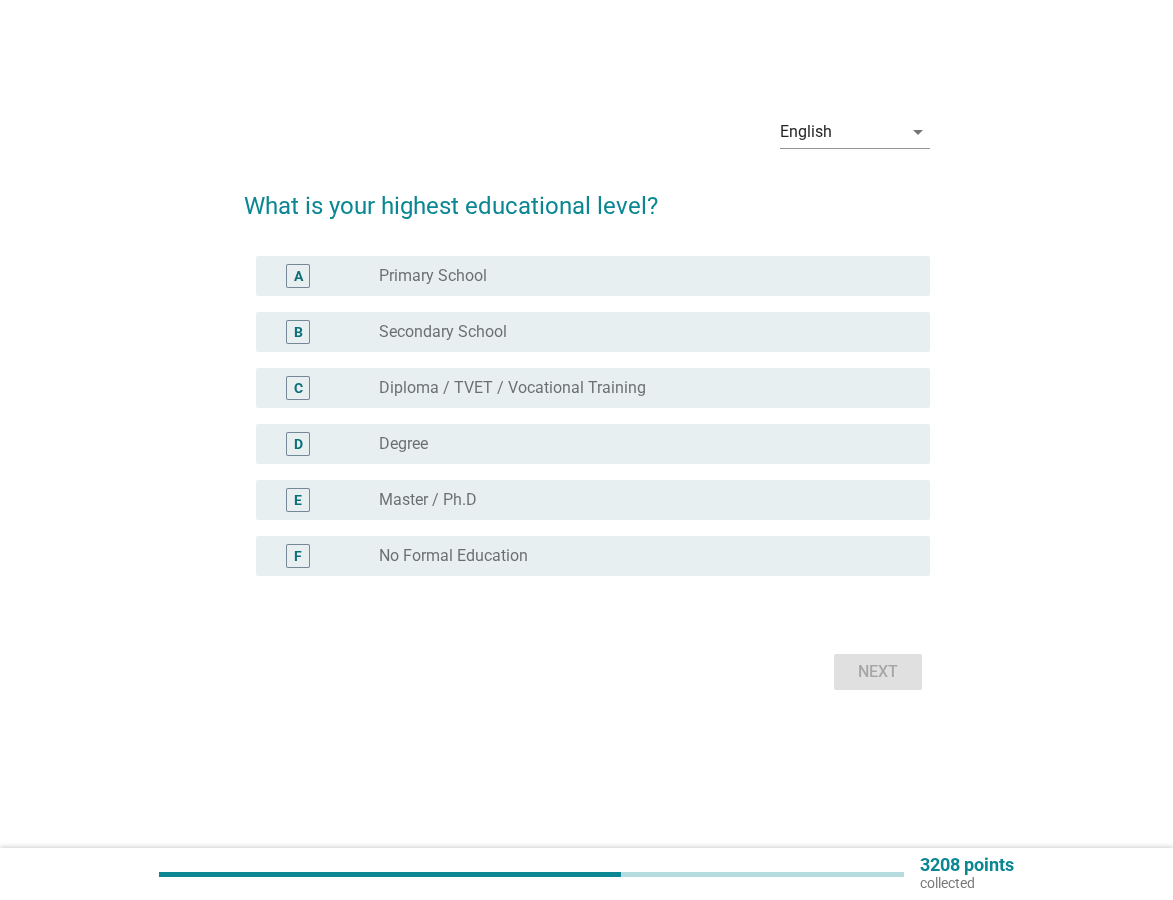 scroll, scrollTop: 0, scrollLeft: 0, axis: both 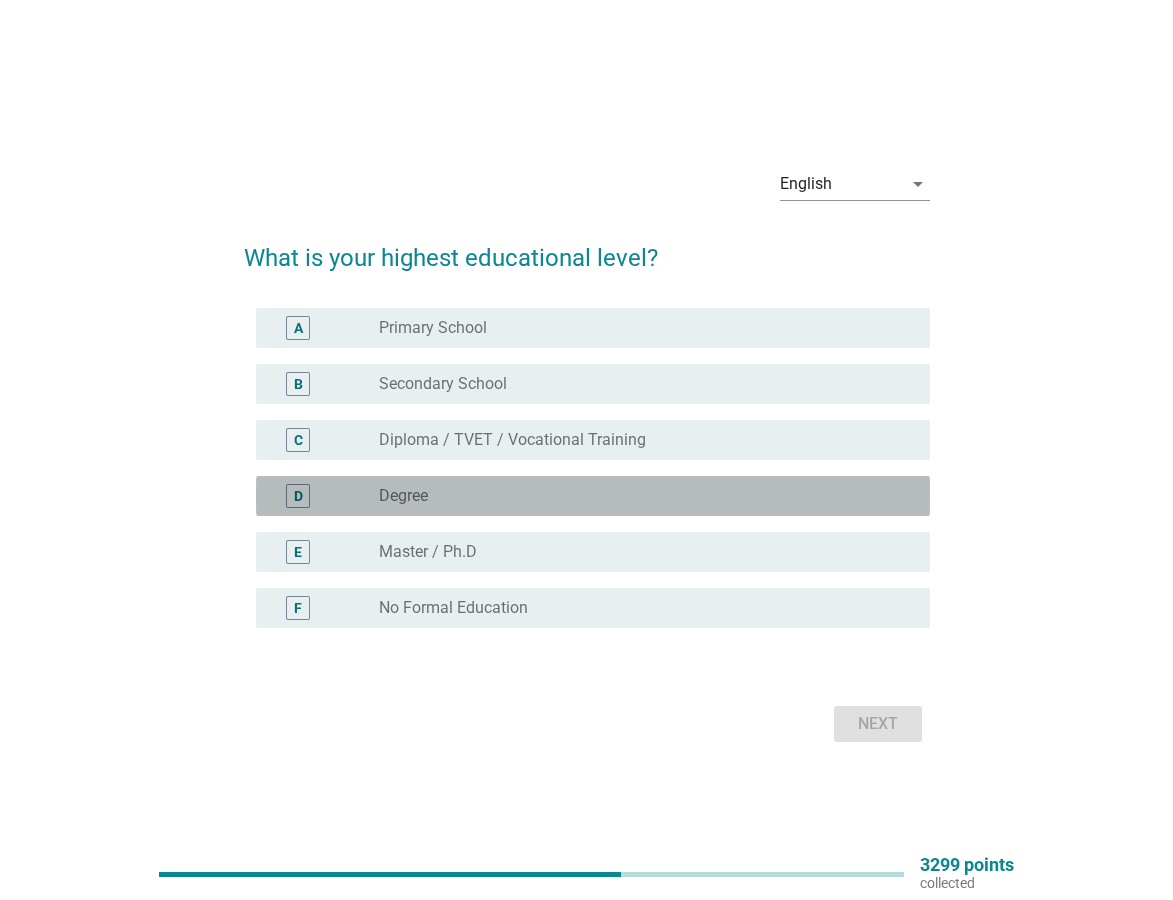click on "Degree" at bounding box center [403, 496] 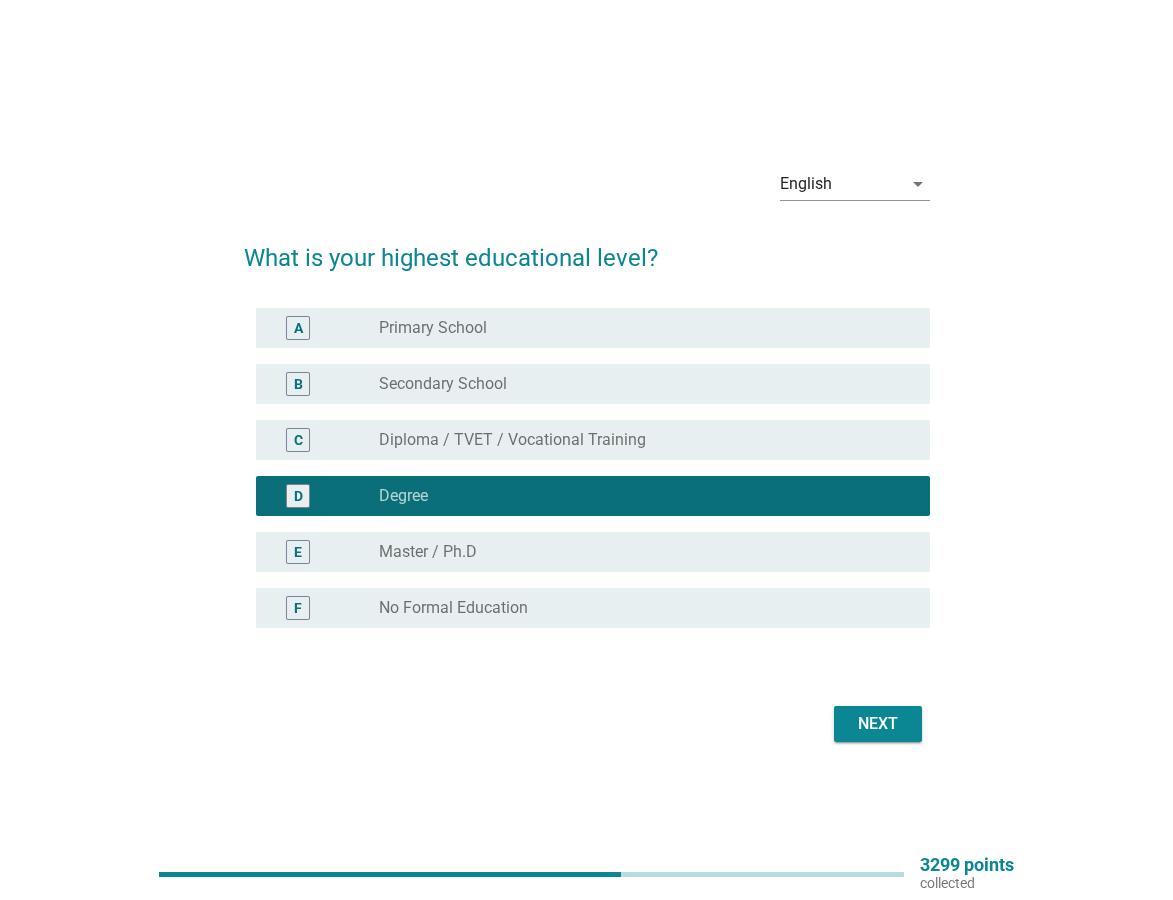 click on "Next" at bounding box center [878, 724] 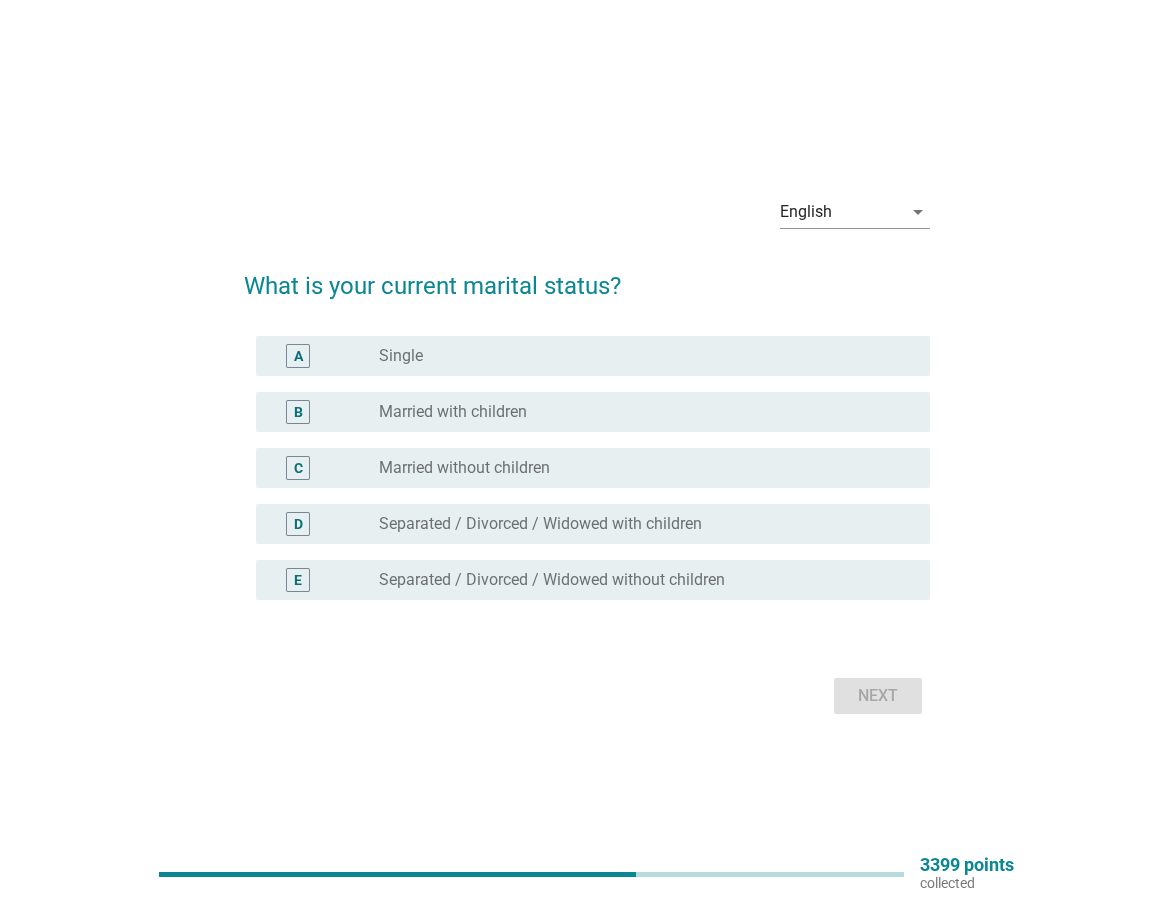 click on "radio_button_unchecked Married with children" at bounding box center (646, 412) 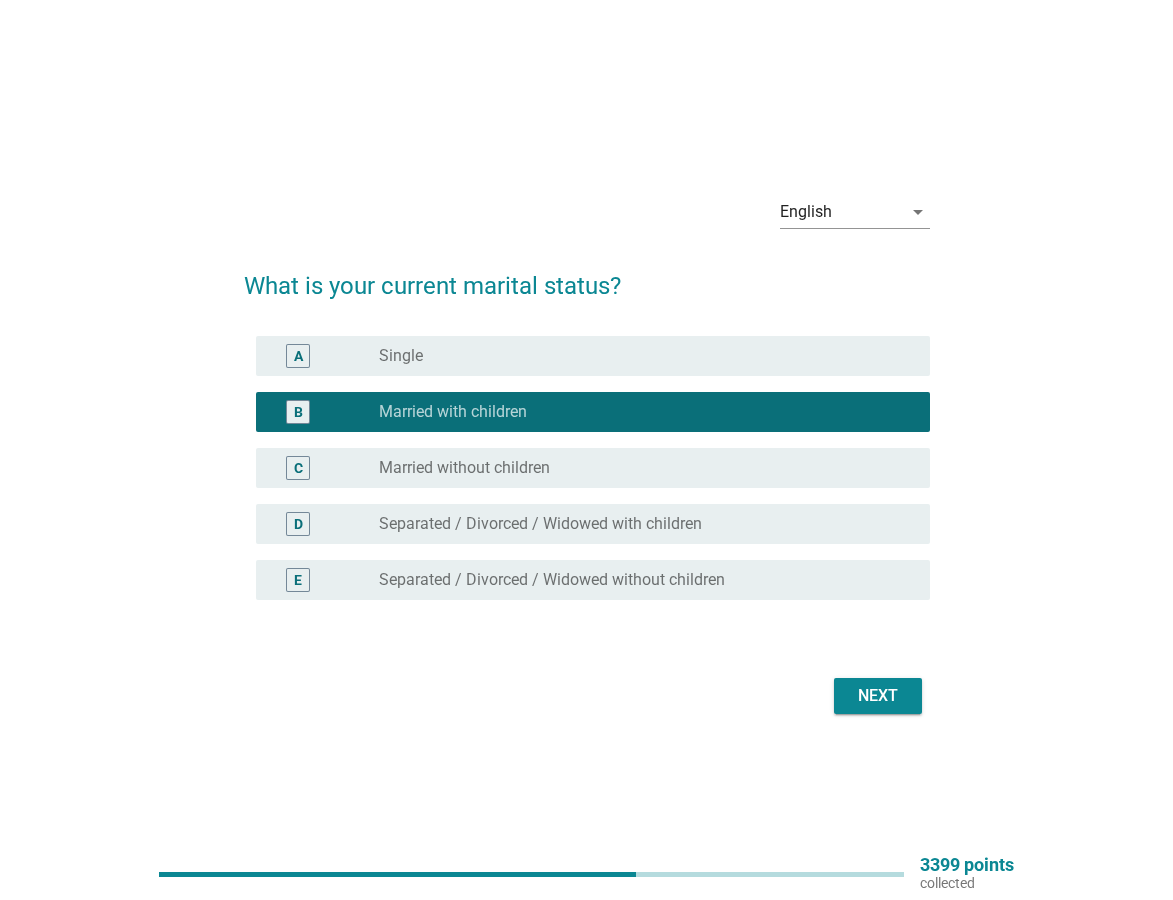 click on "radio_button_unchecked Married without children" at bounding box center [646, 468] 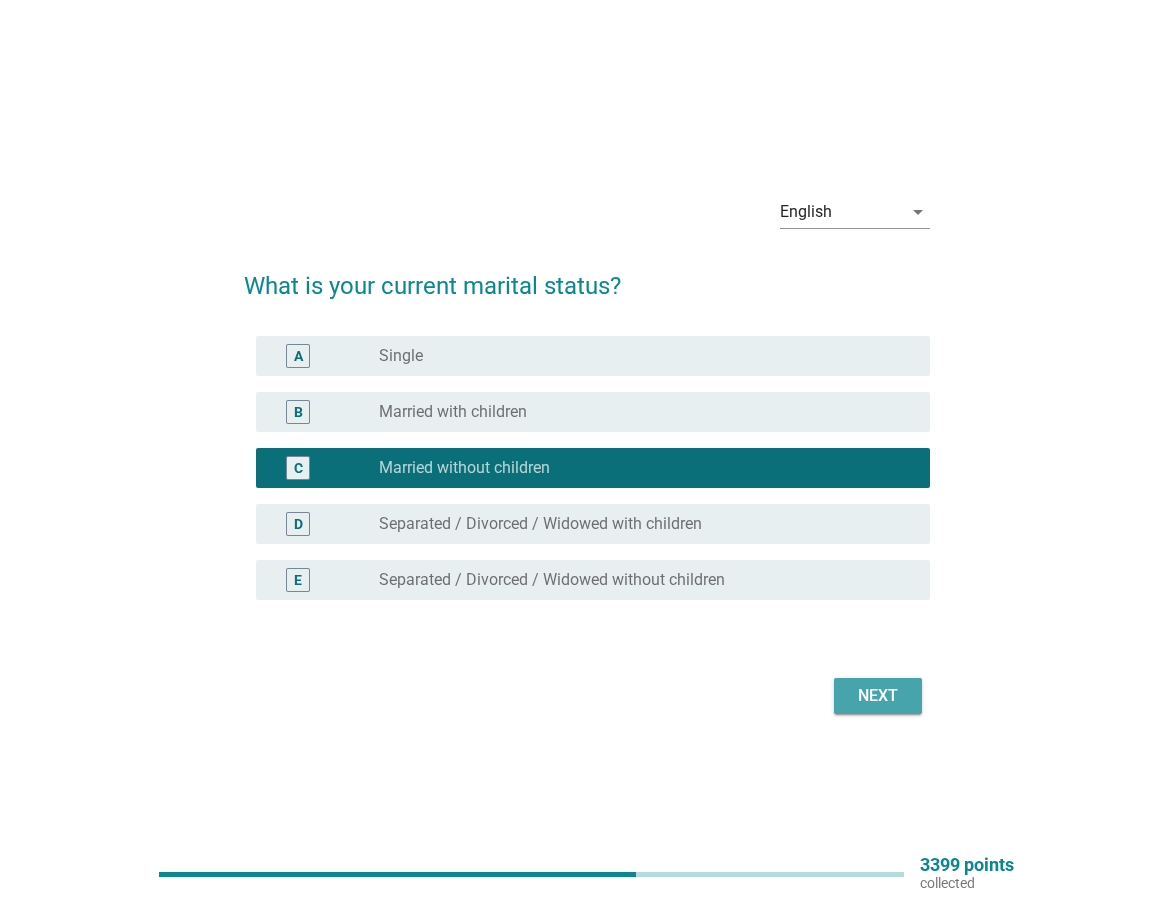 click on "Next" at bounding box center [878, 696] 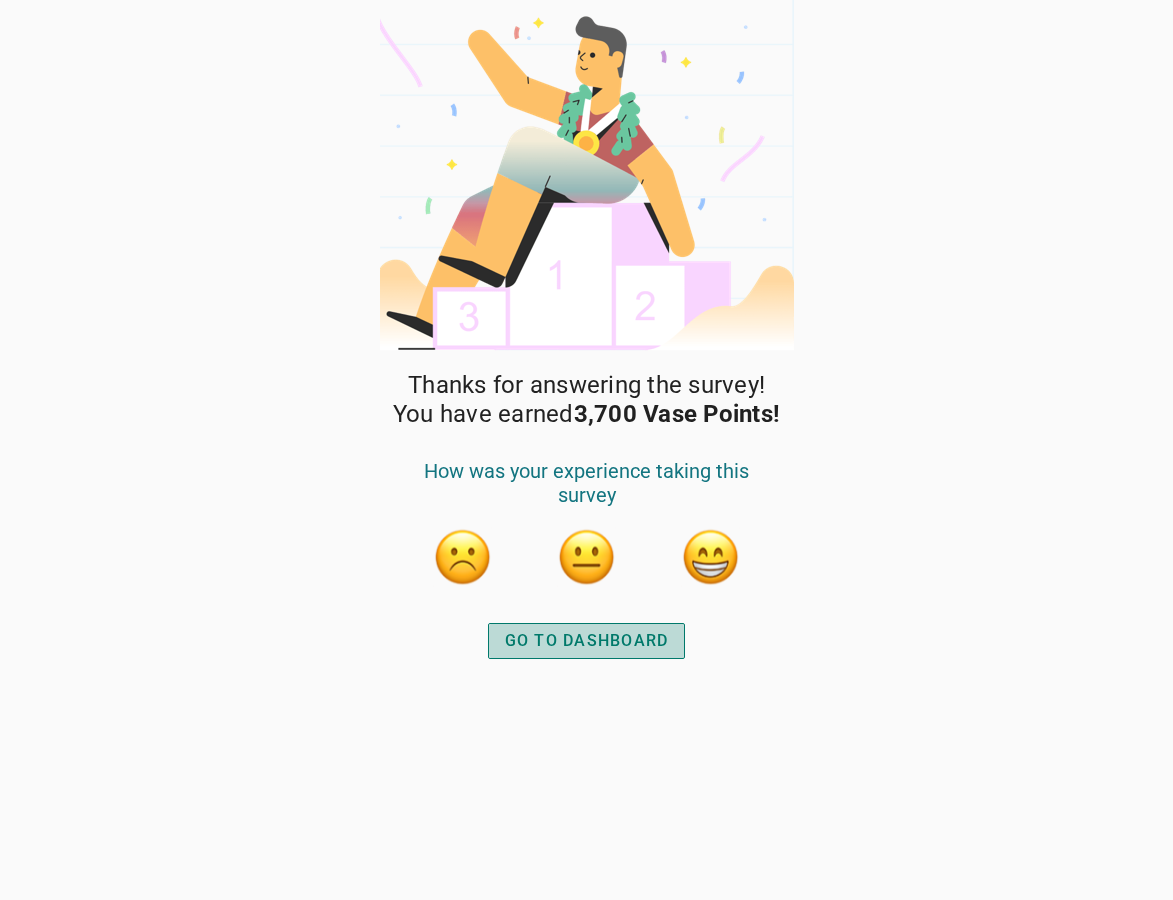 click on "GO TO DASHBOARD" at bounding box center (587, 641) 